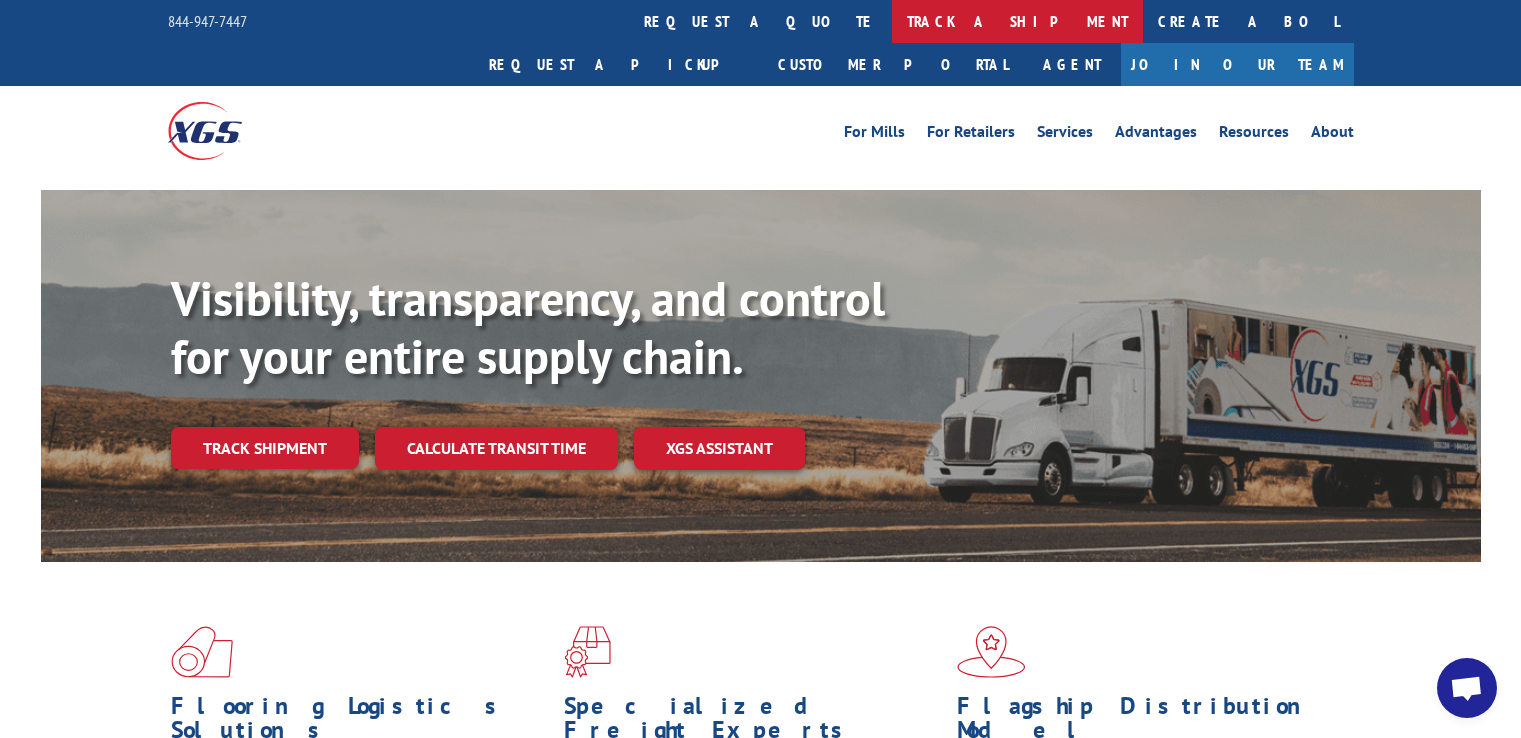 scroll, scrollTop: 0, scrollLeft: 0, axis: both 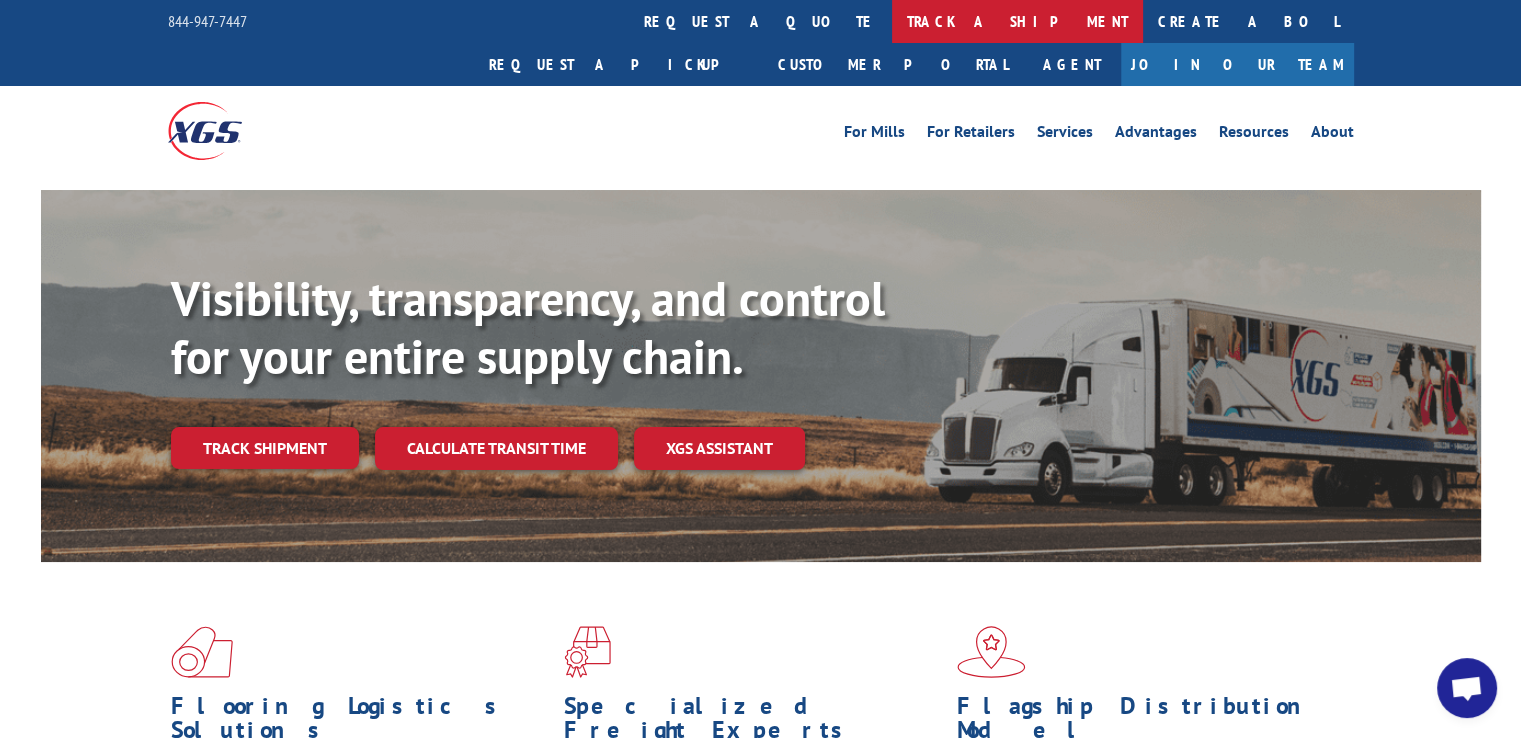 click on "track a shipment" at bounding box center (1017, 21) 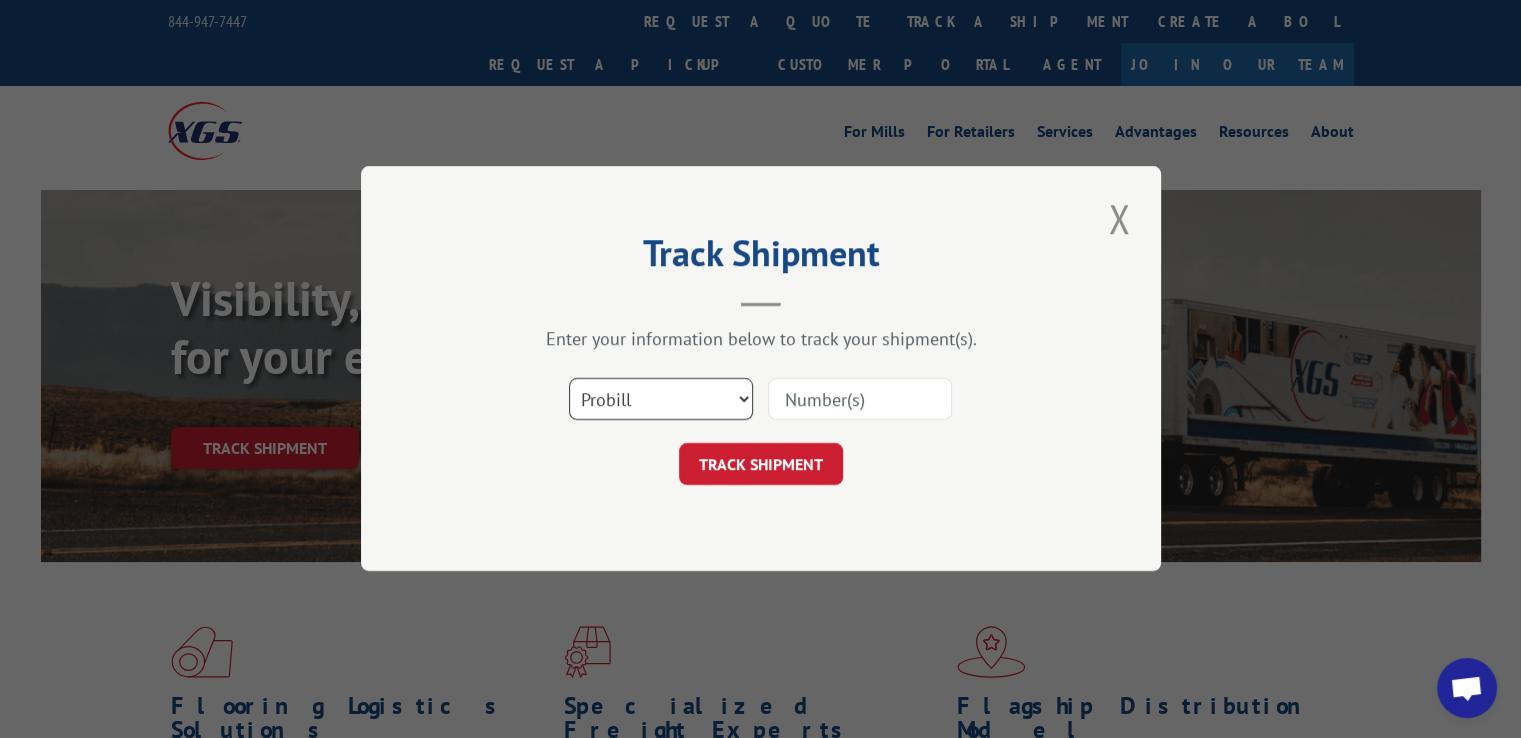 click on "Select category... Probill BOL PO" at bounding box center [661, 400] 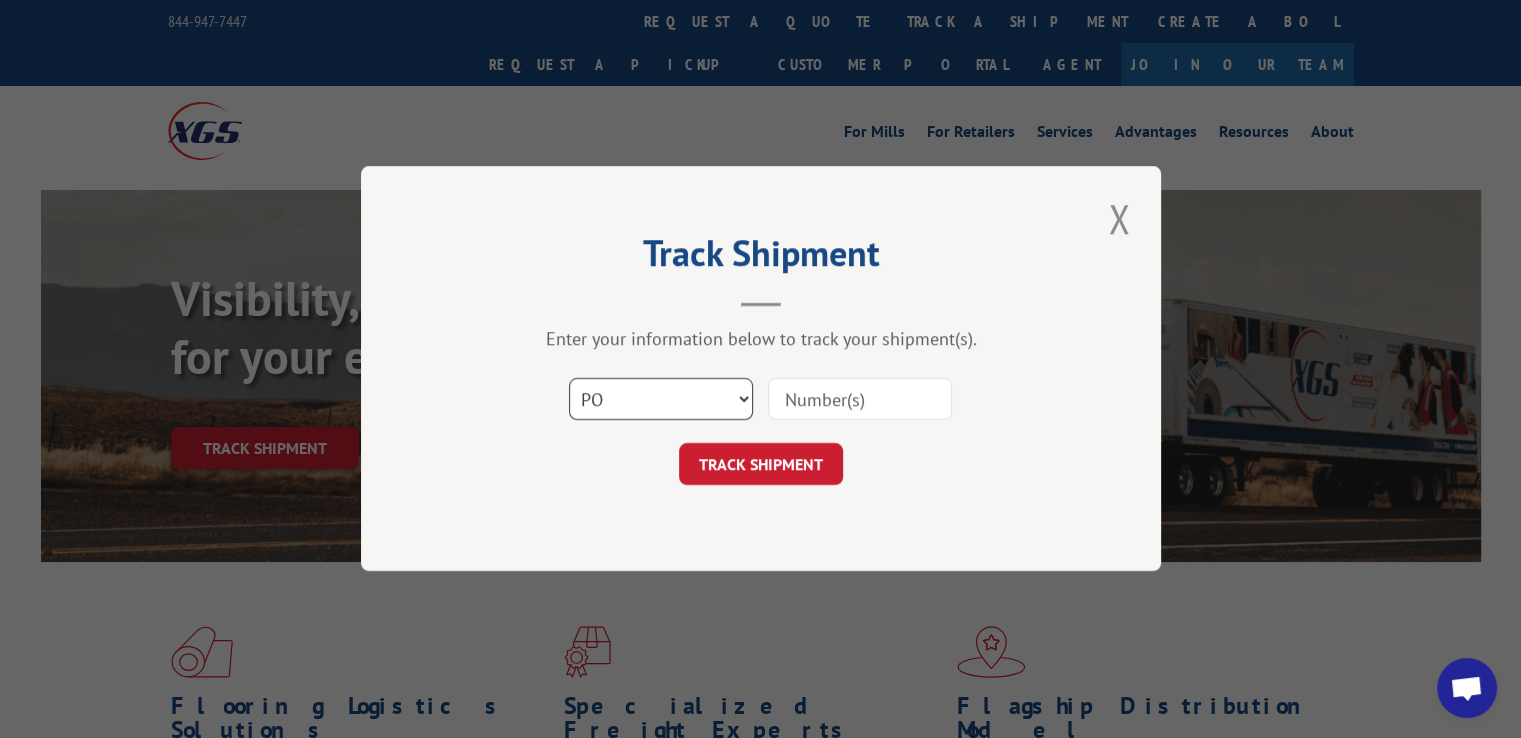 click on "Select category... Probill BOL PO" at bounding box center [661, 400] 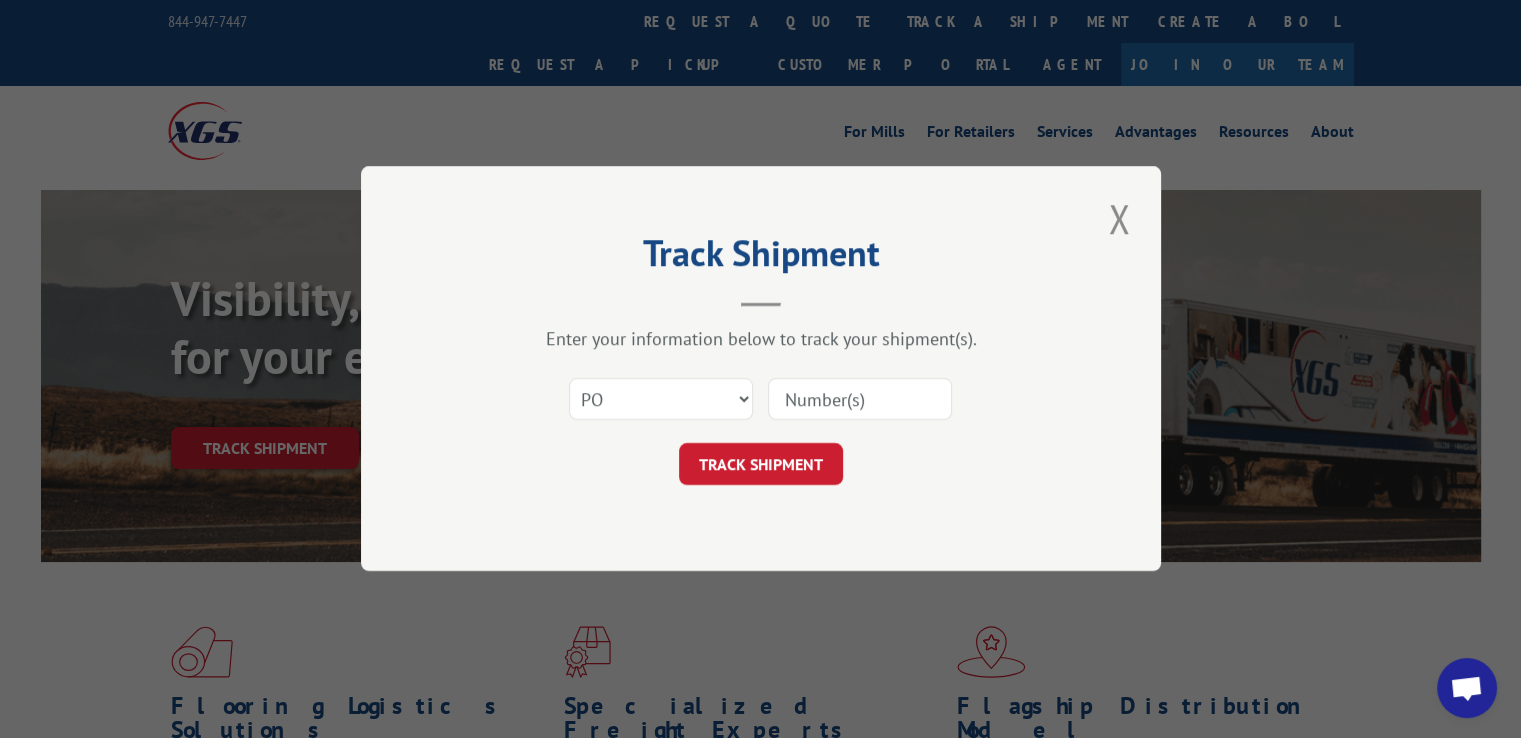 click at bounding box center (860, 400) 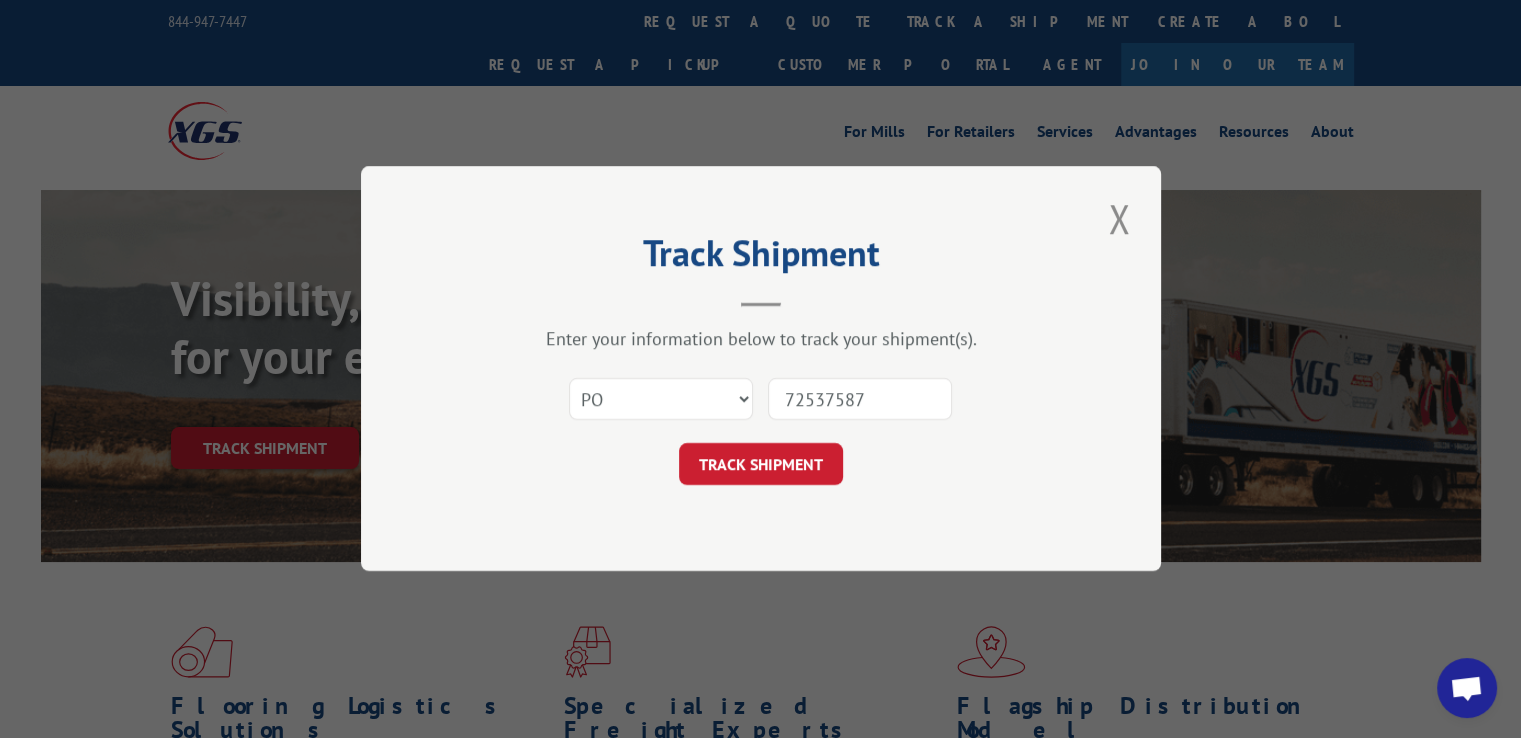 click on "TRACK SHIPMENT" at bounding box center (761, 465) 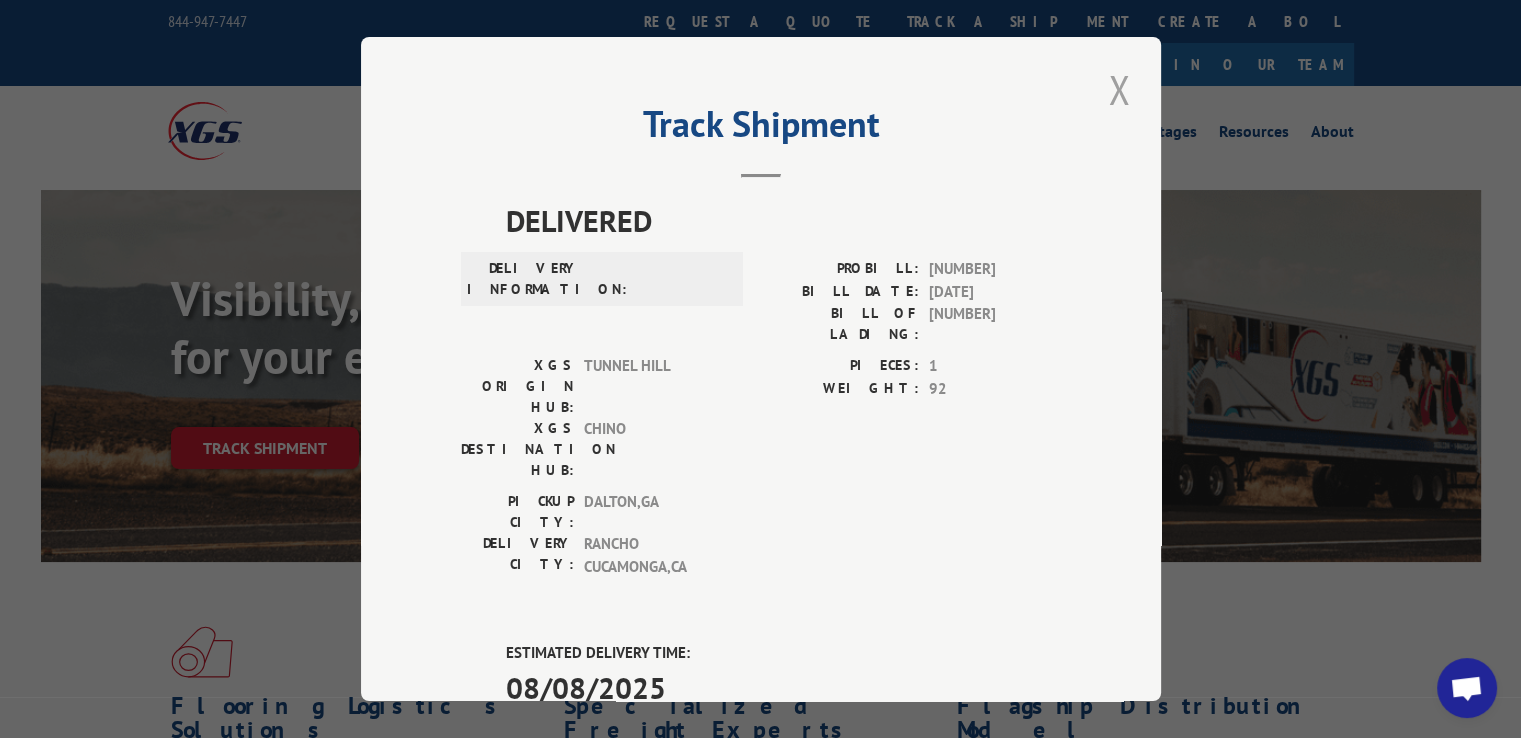 click at bounding box center (1119, 89) 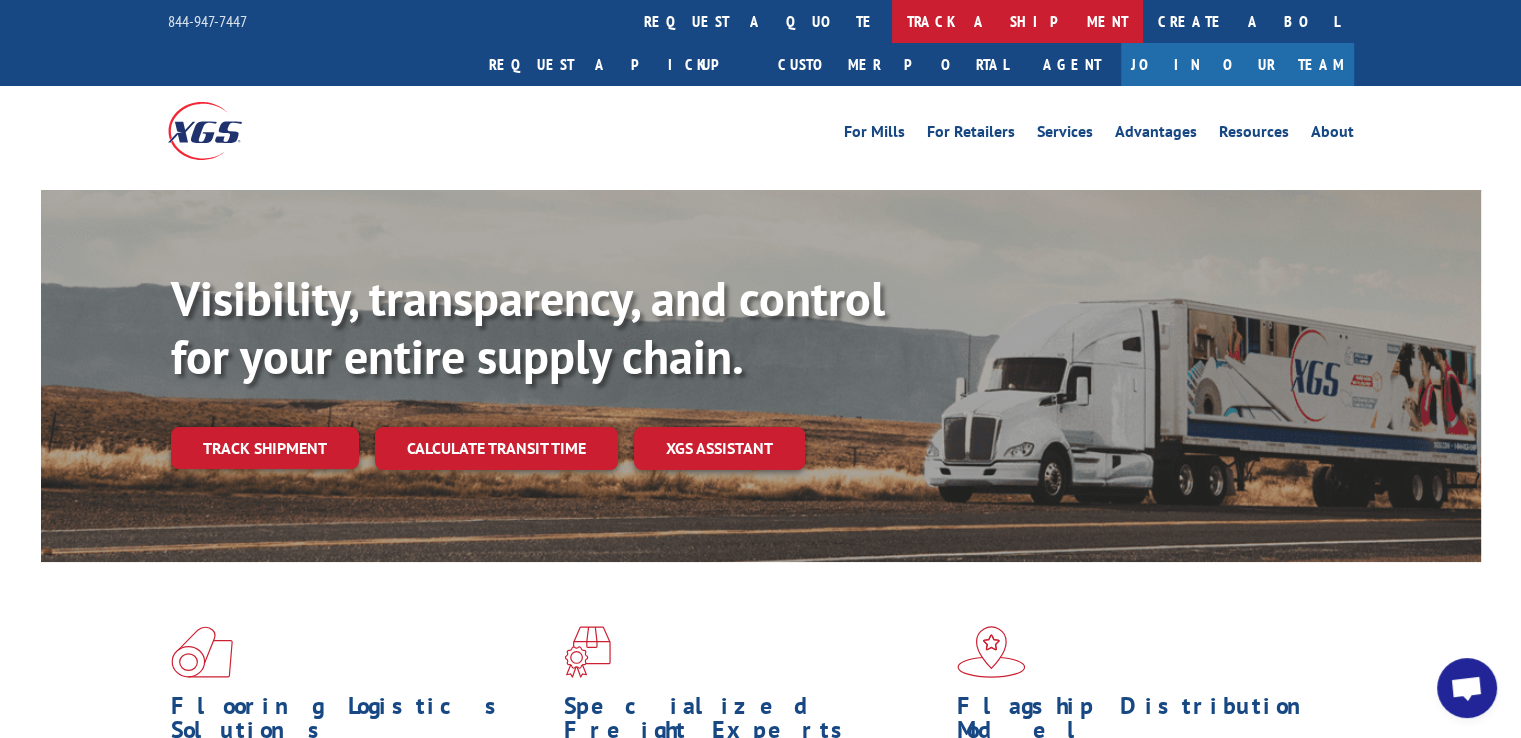 click on "track a shipment" at bounding box center [1017, 21] 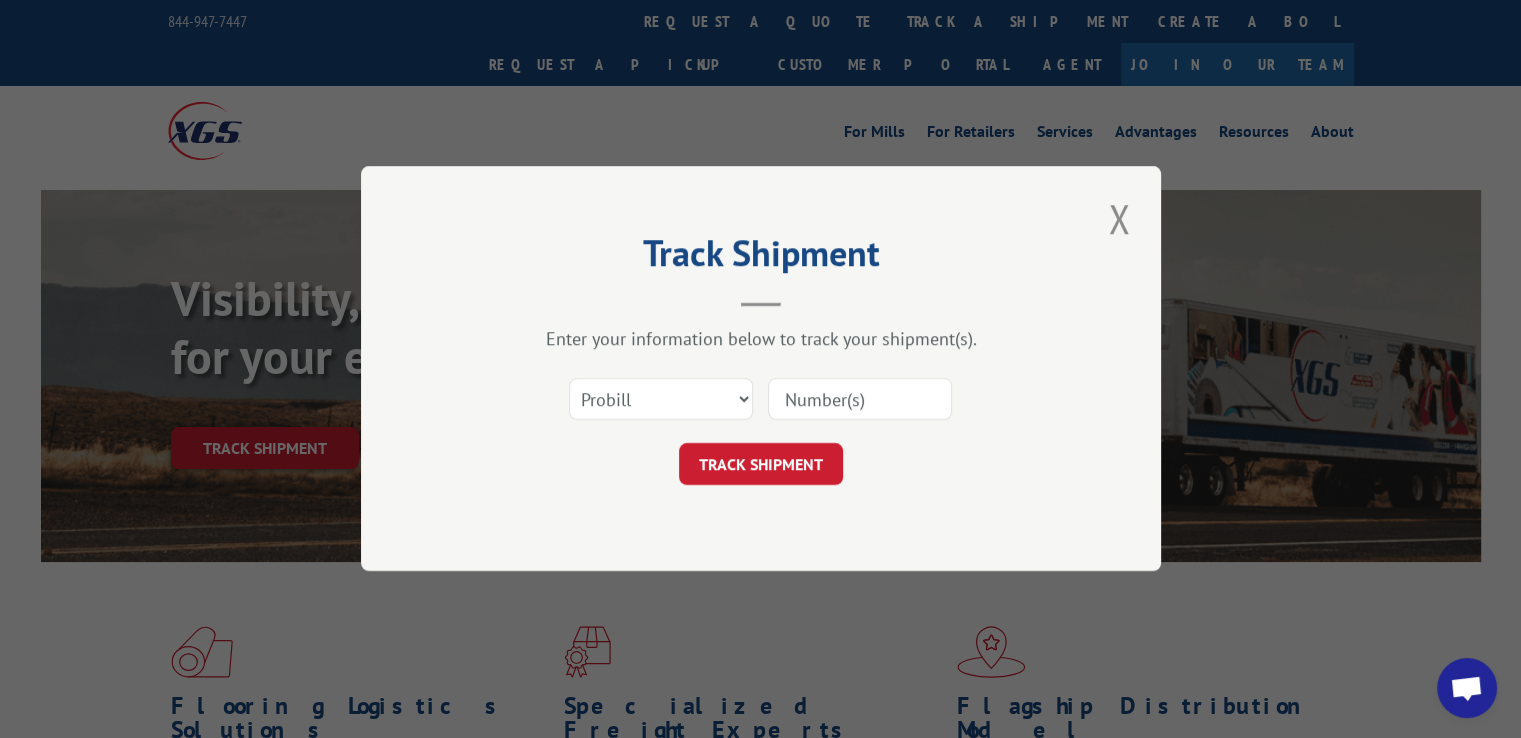 scroll, scrollTop: 0, scrollLeft: 0, axis: both 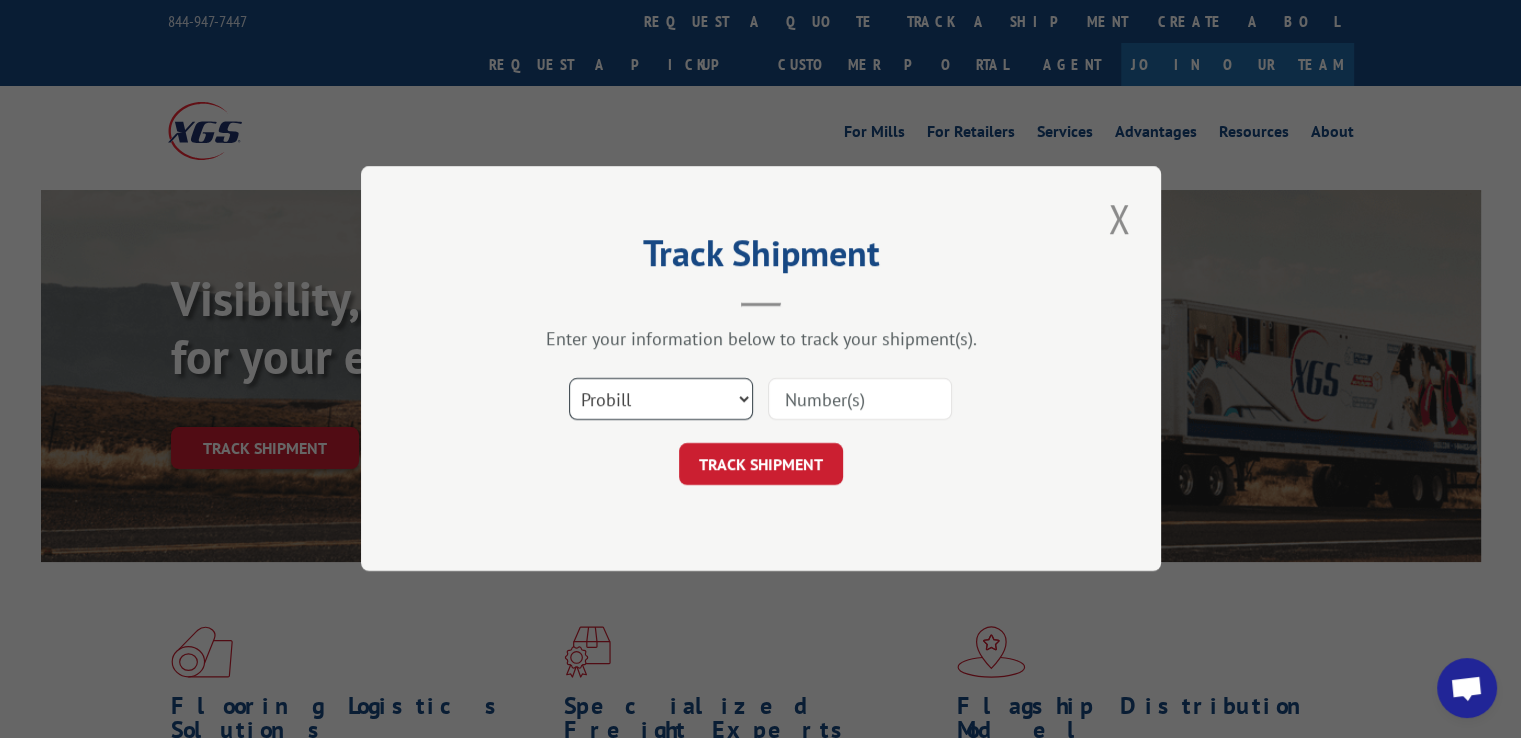 click on "Select category... Probill BOL PO" at bounding box center (661, 400) 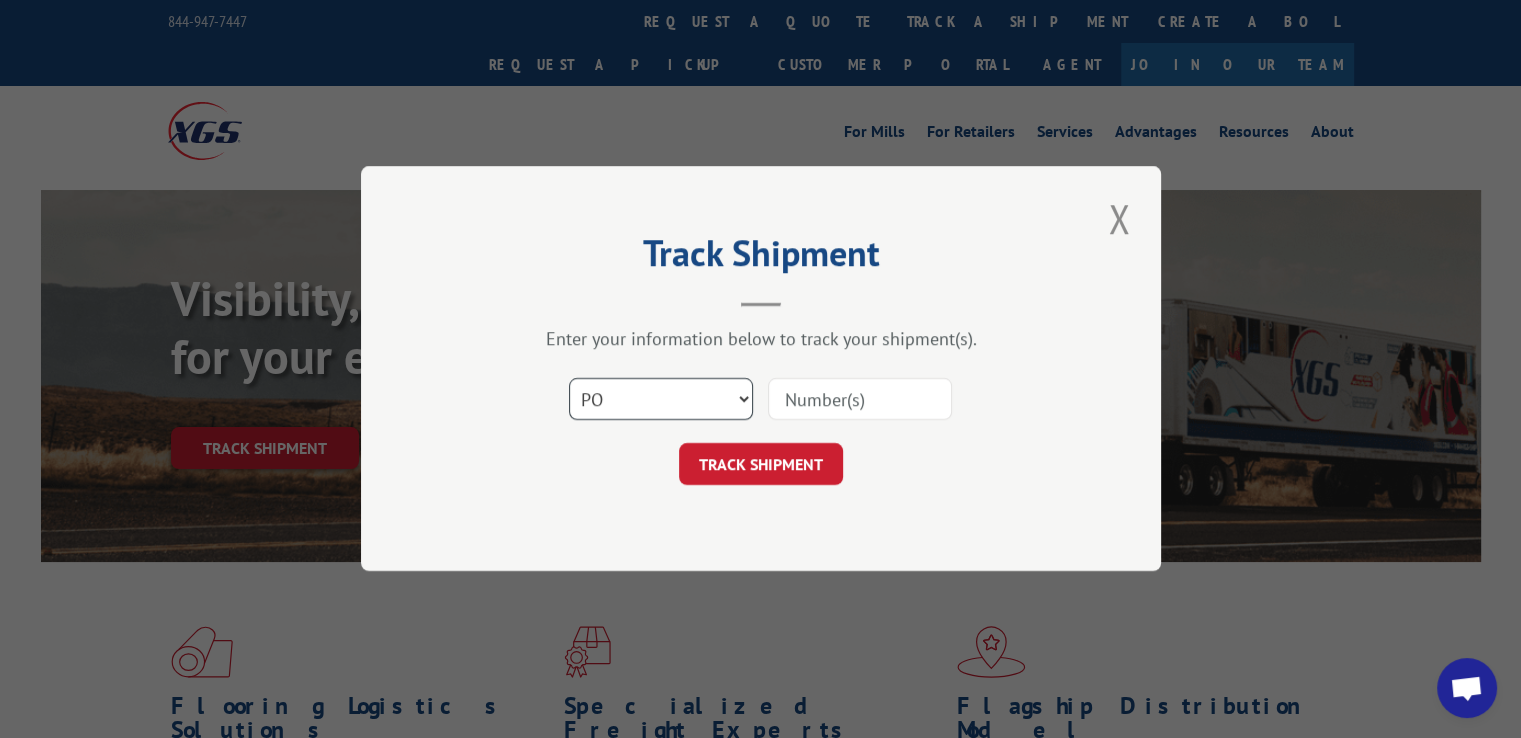 click on "Select category... Probill BOL PO" at bounding box center (661, 400) 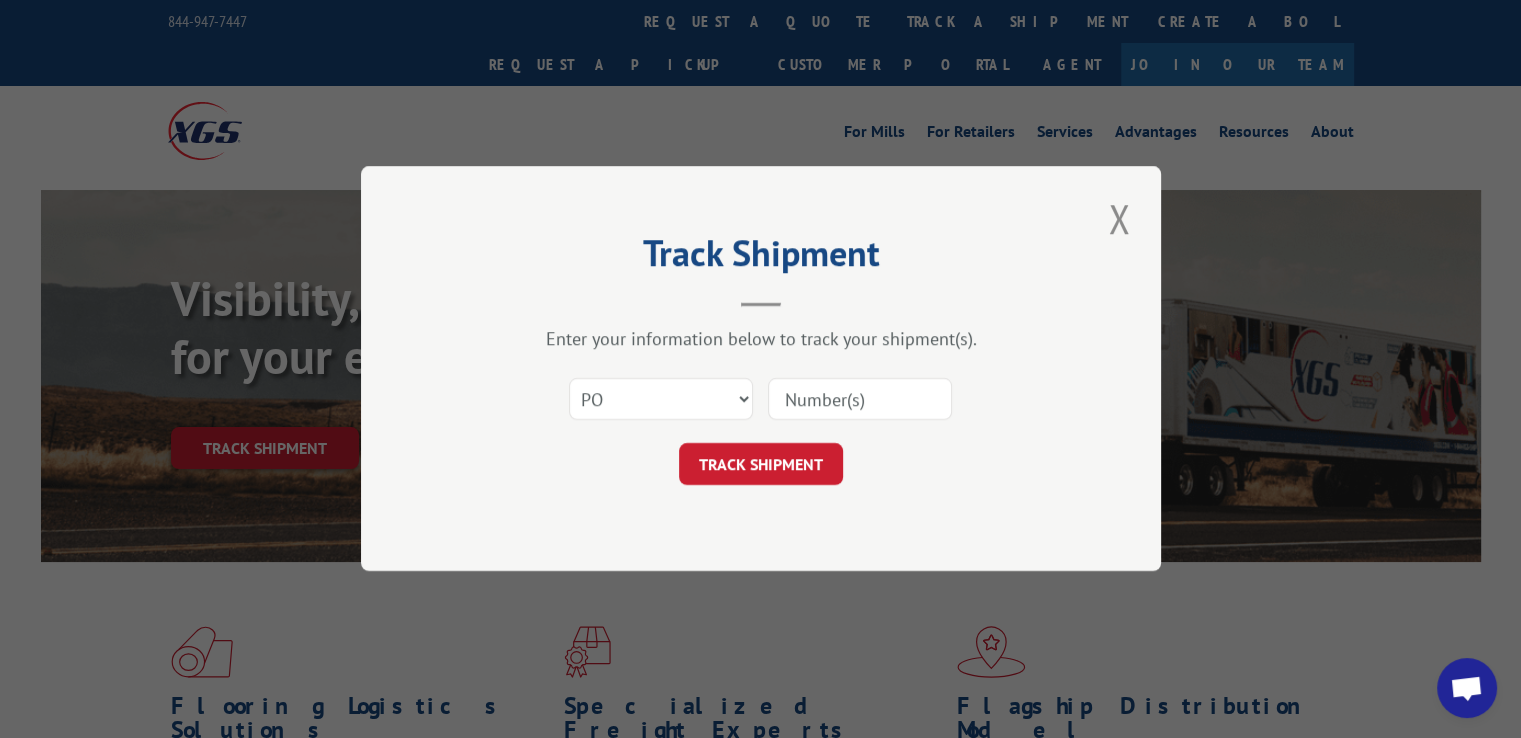 click at bounding box center [860, 400] 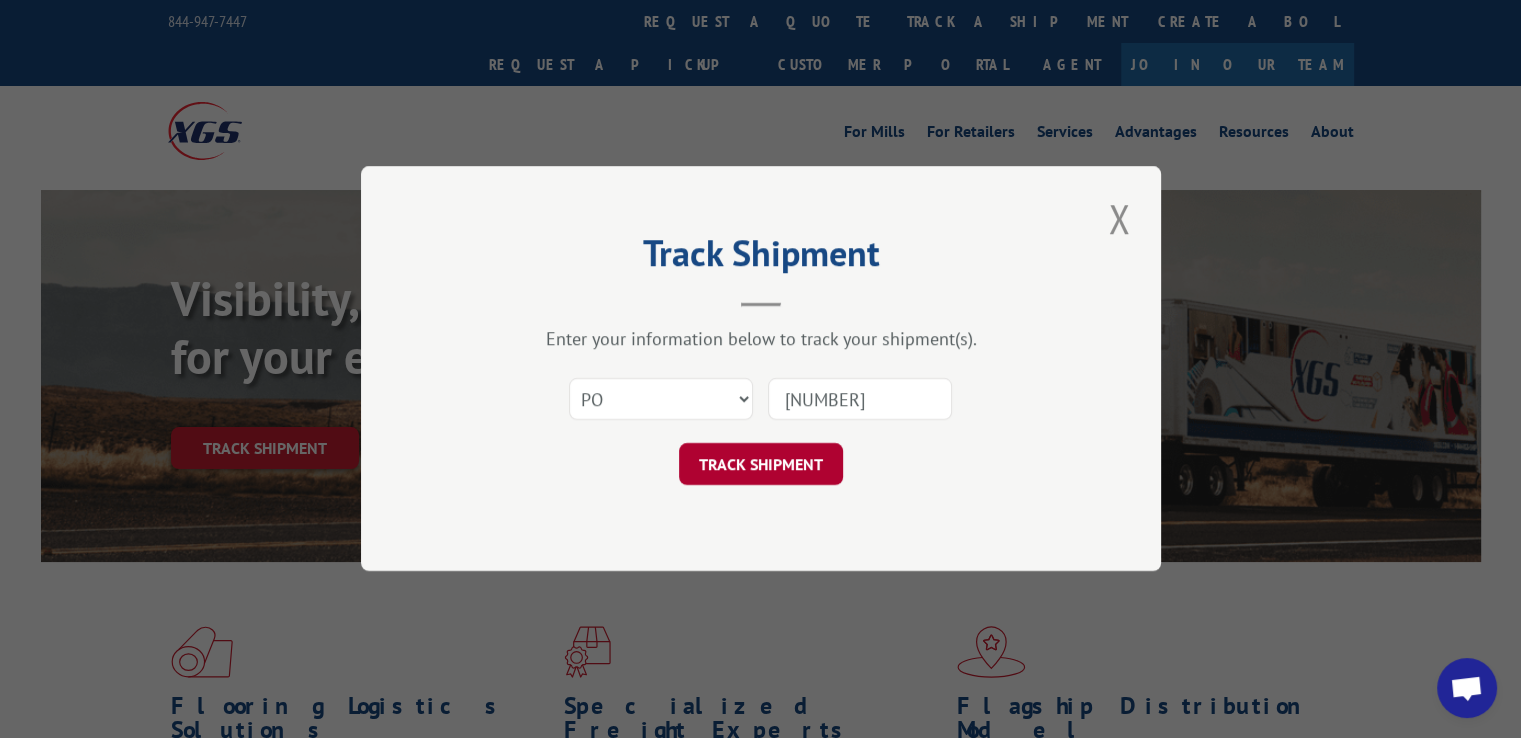 type on "[NUMBER]" 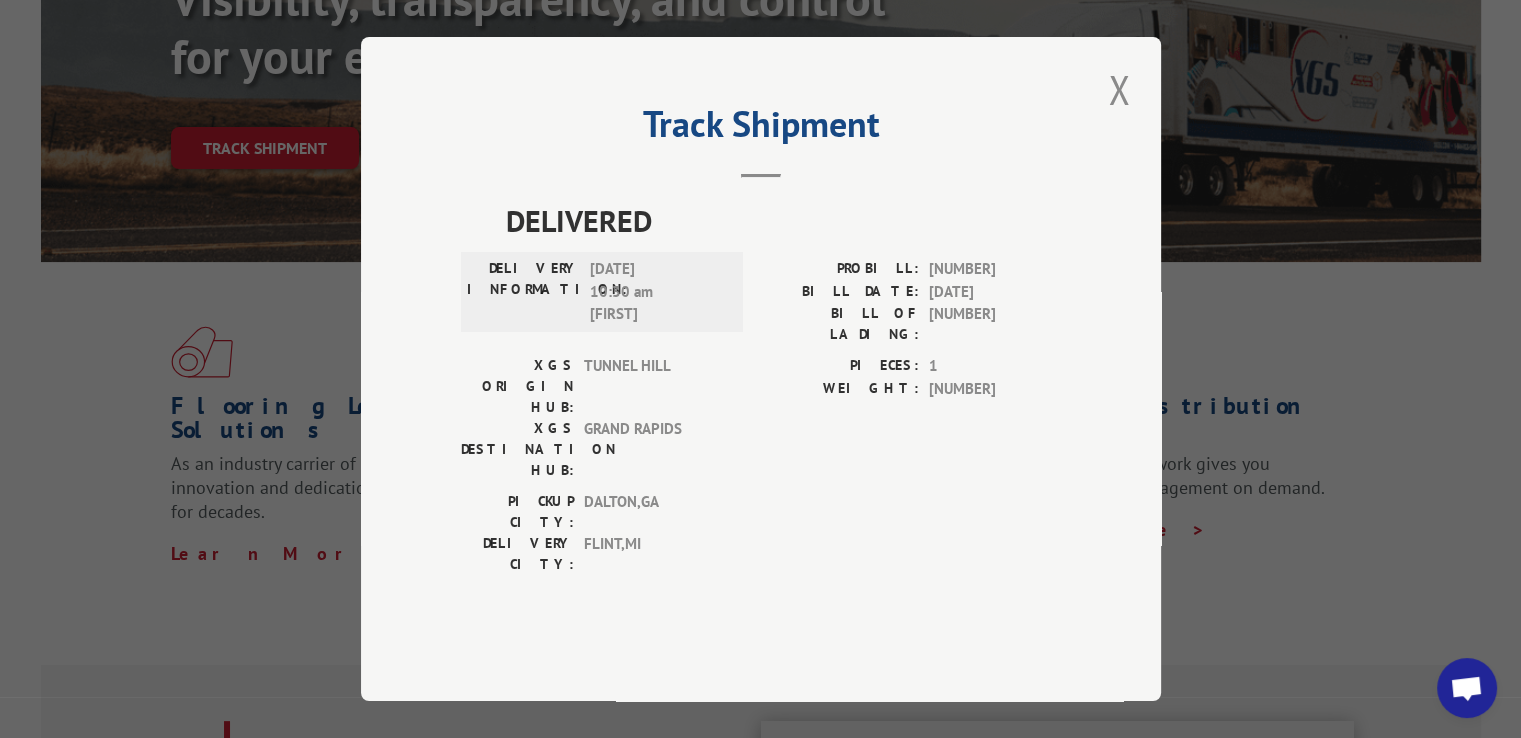 scroll, scrollTop: 0, scrollLeft: 0, axis: both 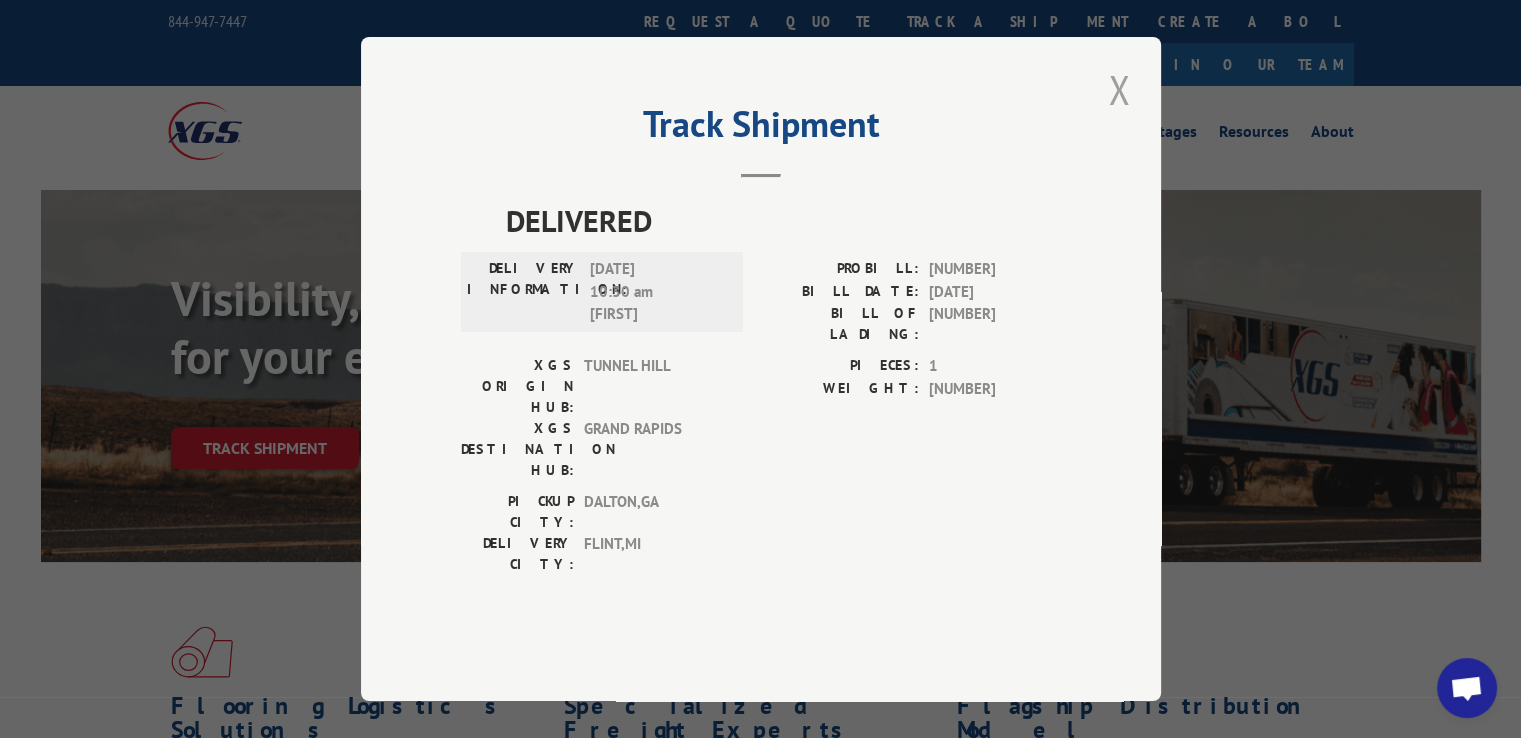 click at bounding box center [1119, 89] 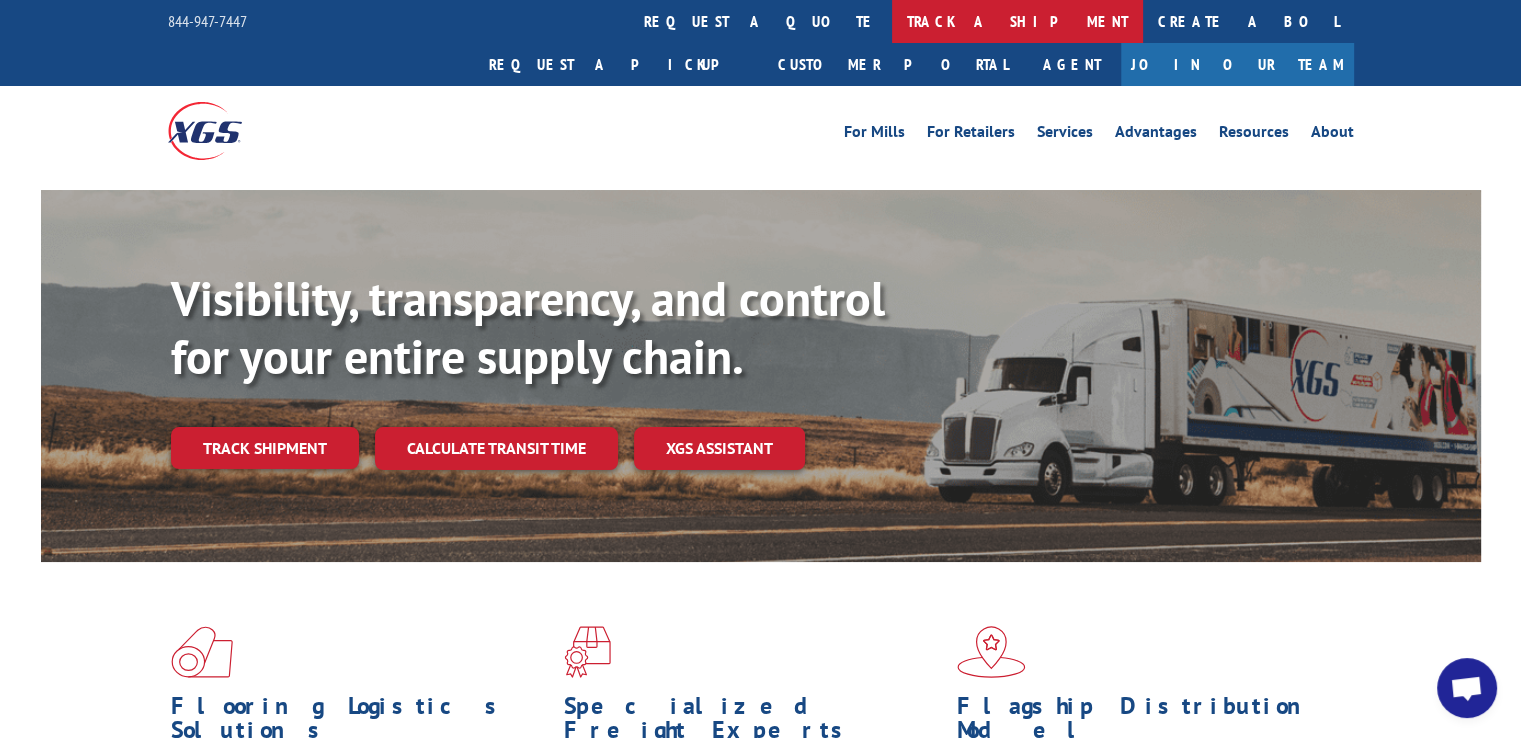 click on "track a shipment" at bounding box center (1017, 21) 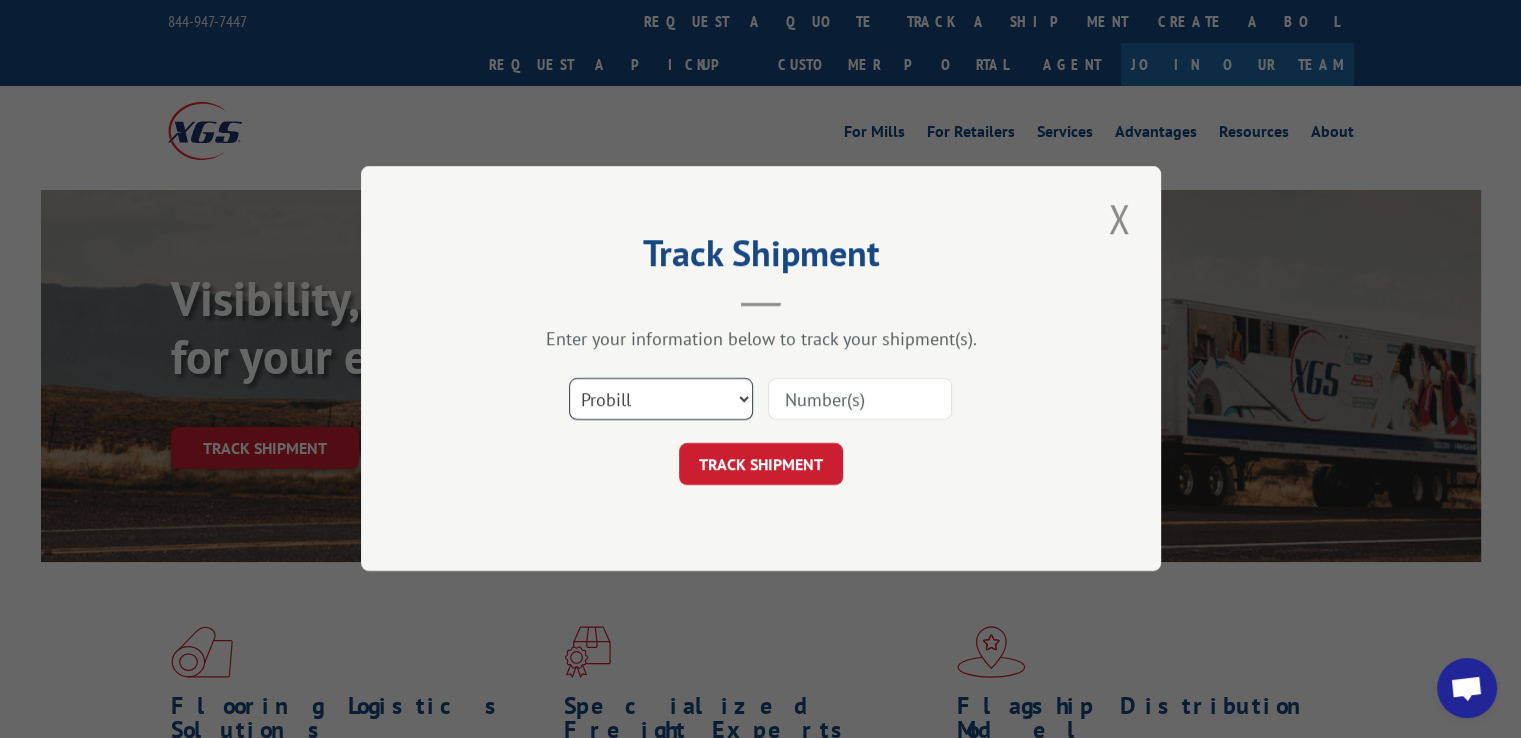 click on "Select category... Probill BOL PO" at bounding box center (661, 400) 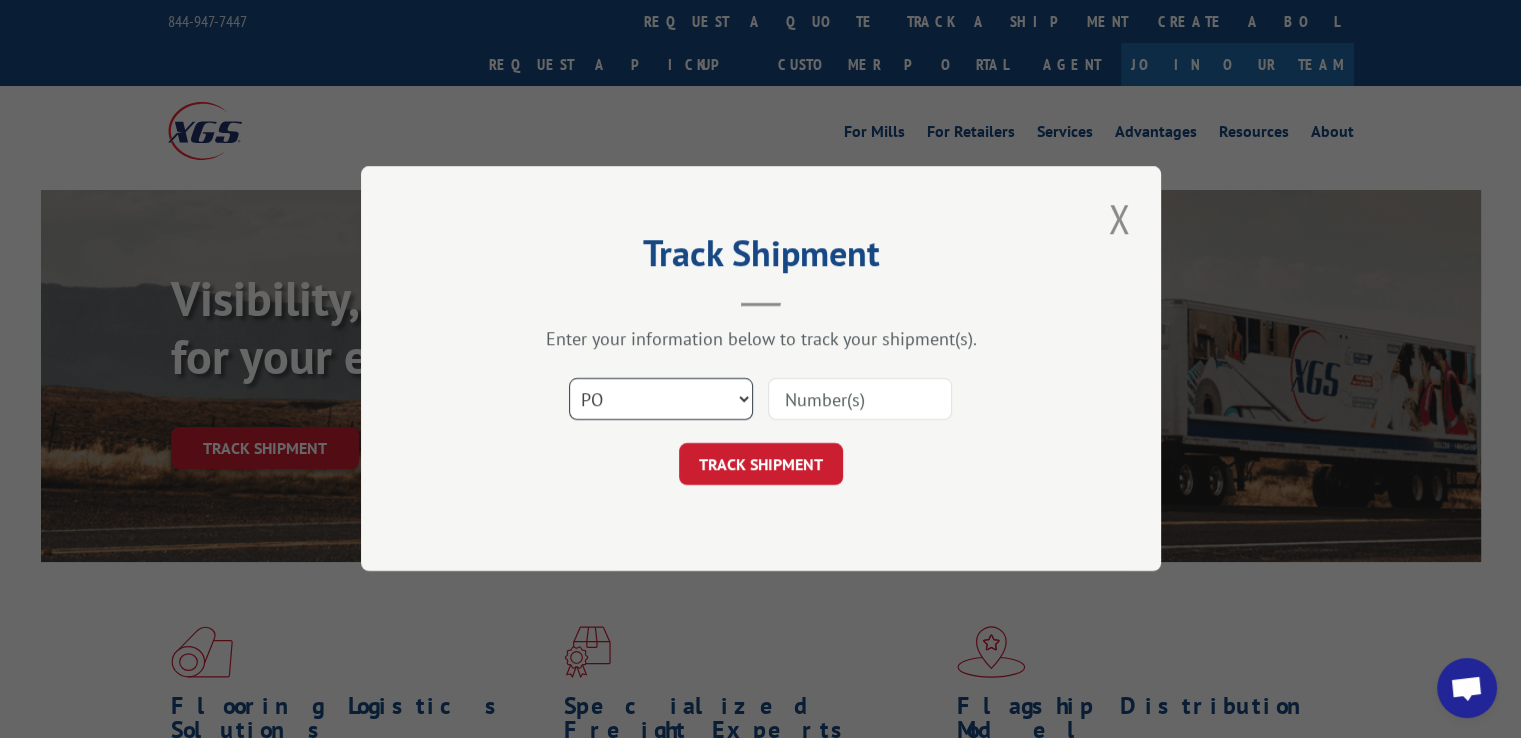 click on "Select category... Probill BOL PO" at bounding box center [661, 400] 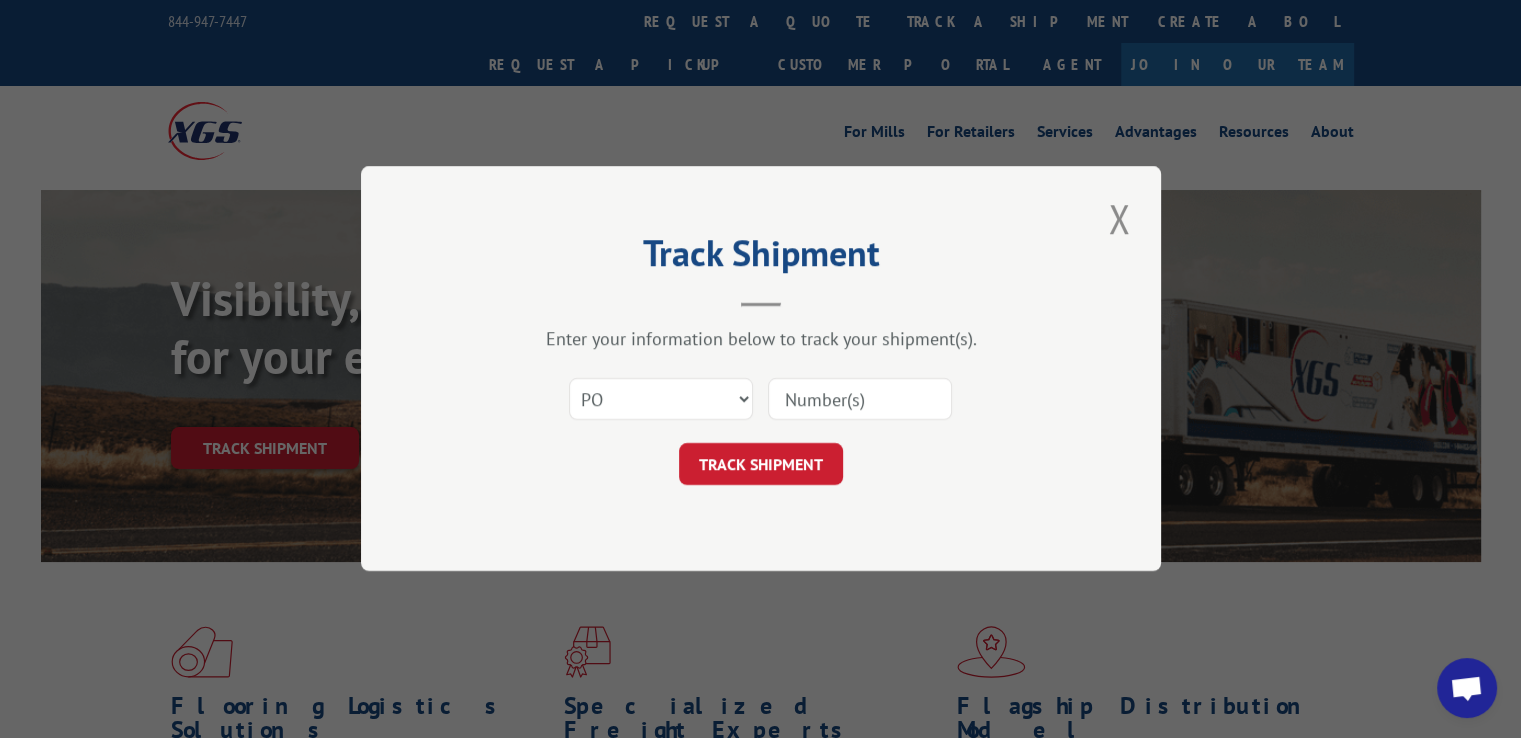 click at bounding box center [860, 400] 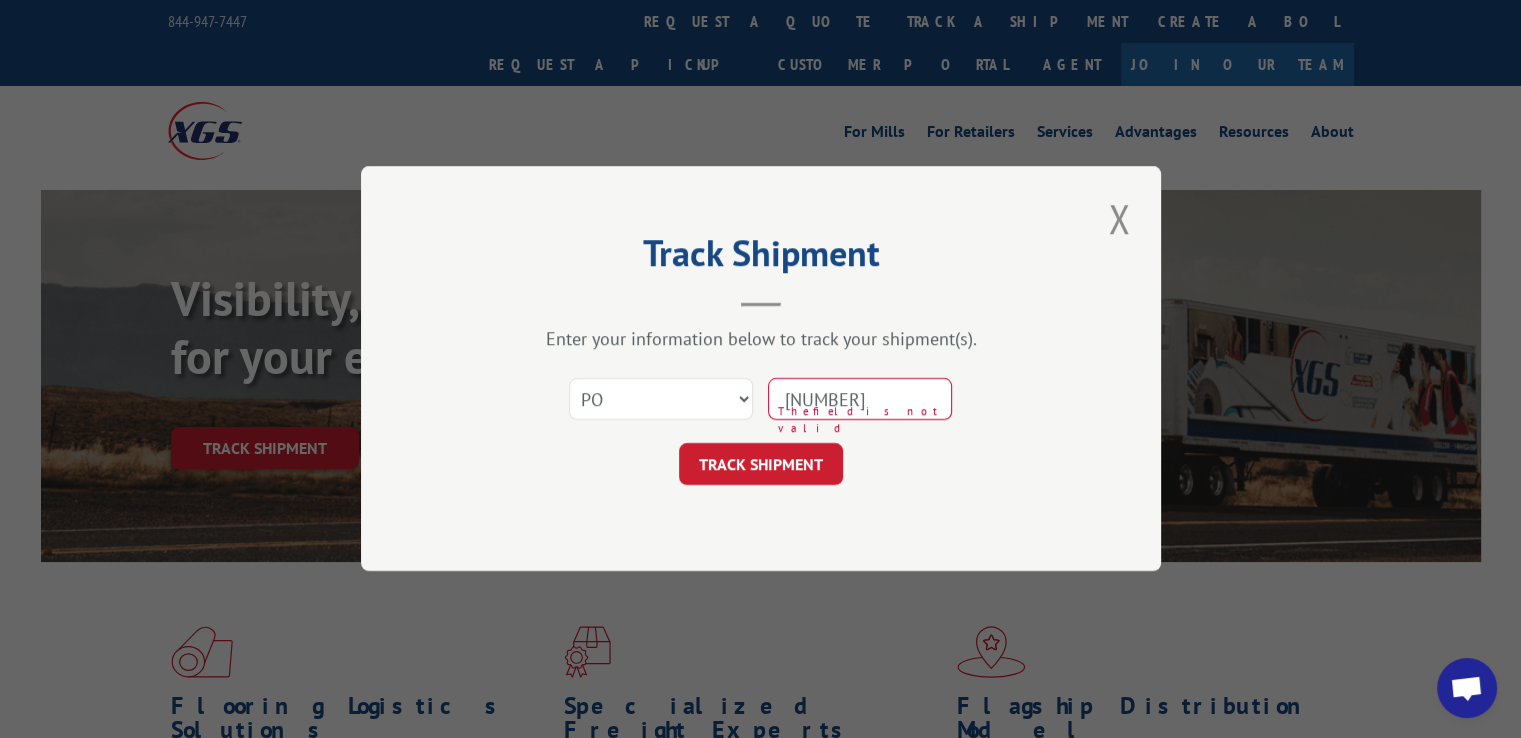 click on "[NUMBER]" at bounding box center (860, 400) 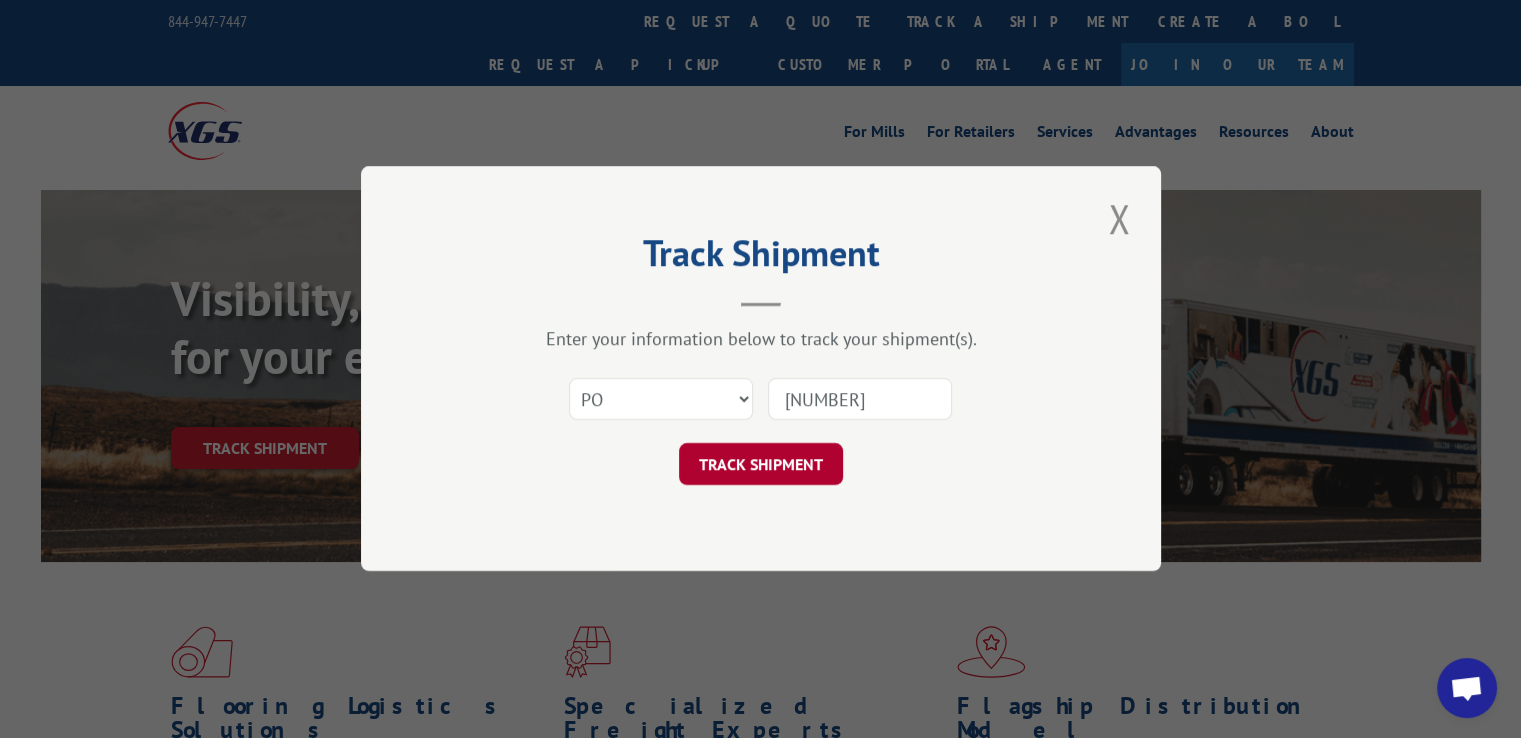 type on "[NUMBER]" 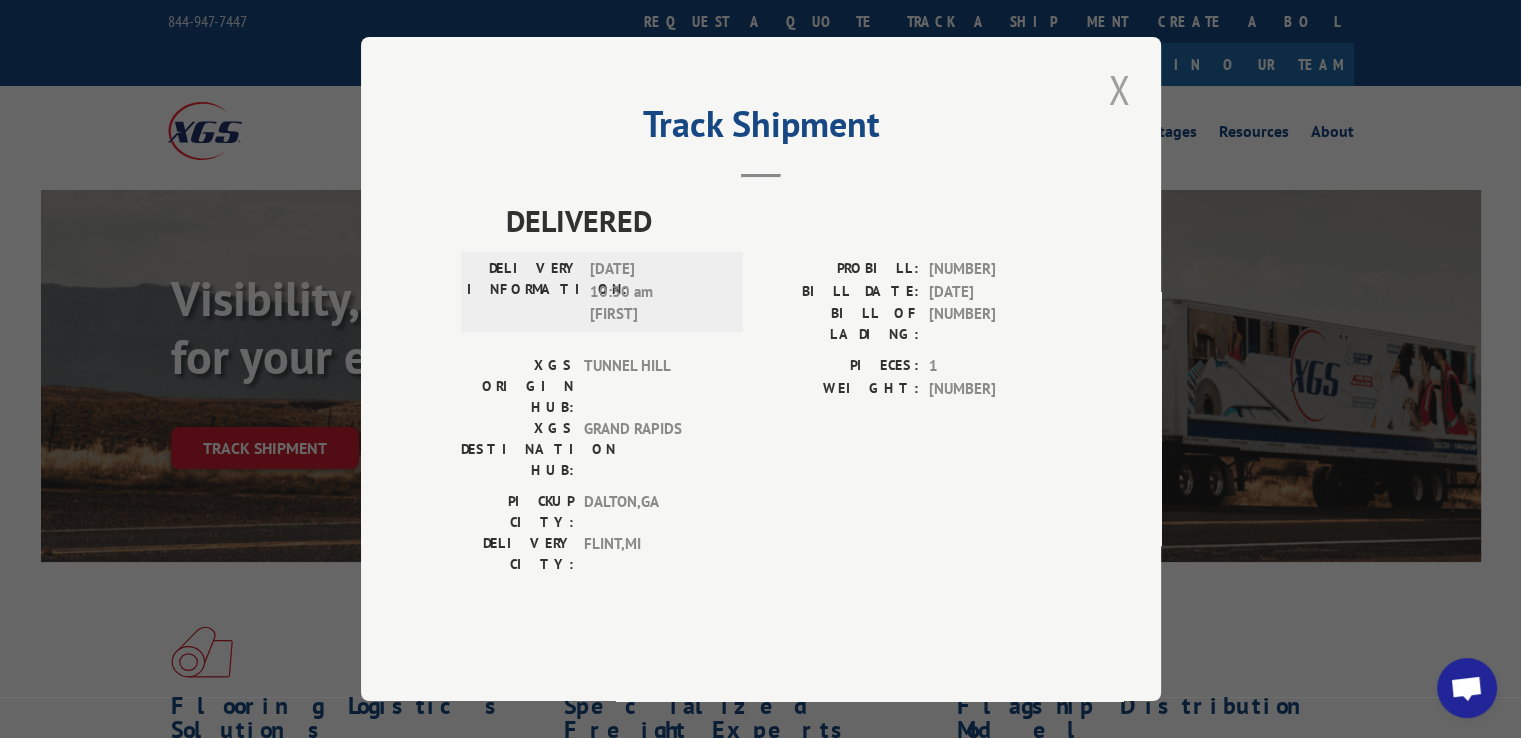 click at bounding box center [1119, 89] 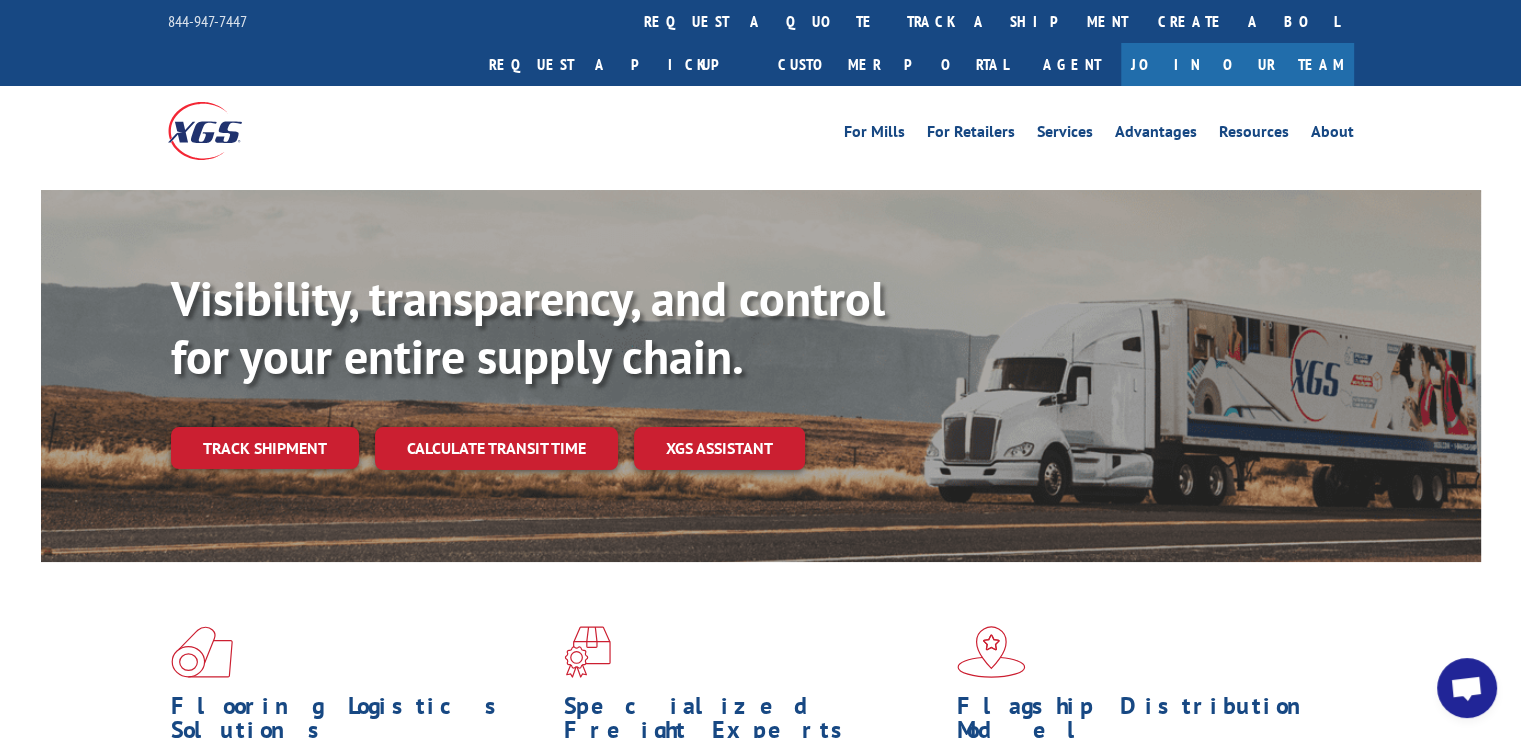 click at bounding box center [316, 130] 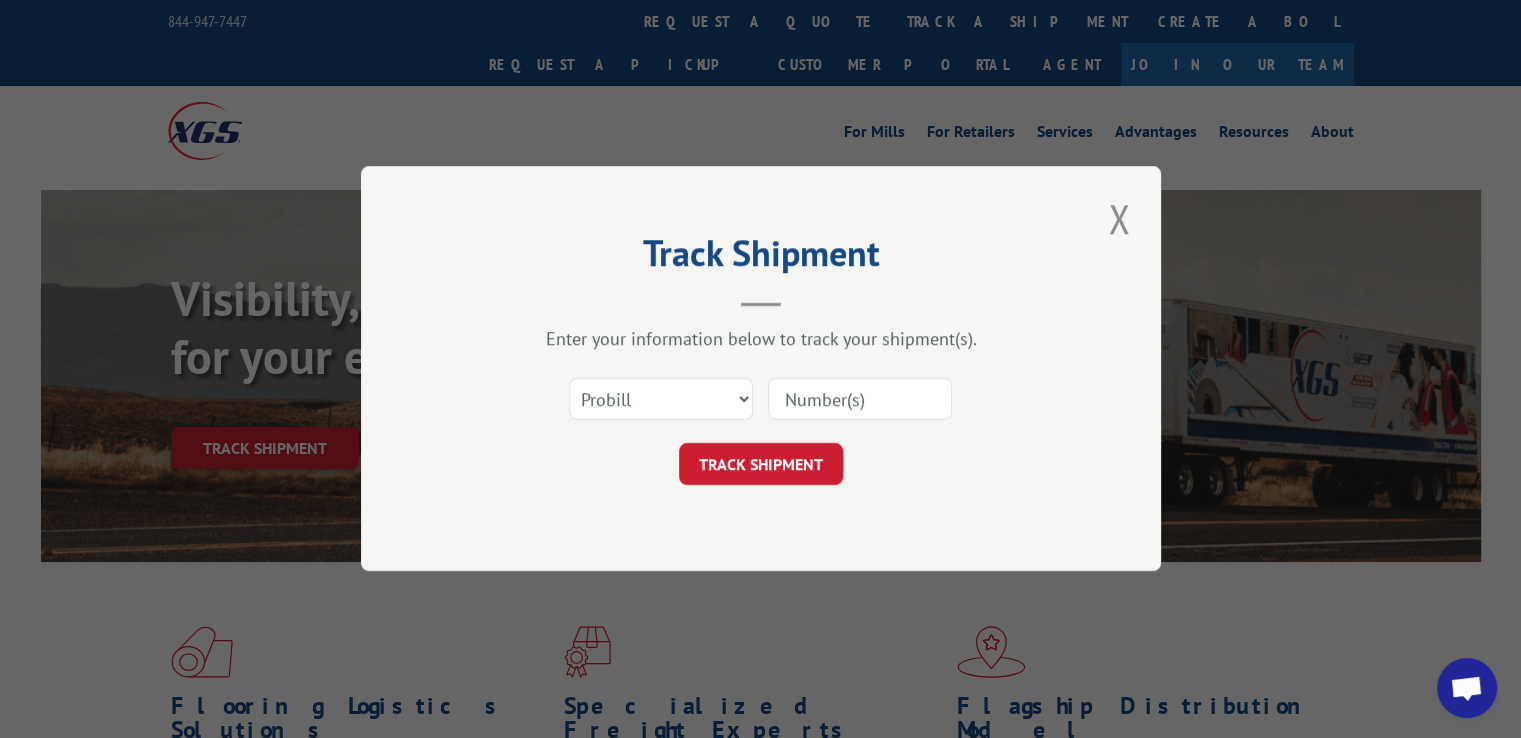 click on "Select category... Probill BOL PO" at bounding box center (761, 400) 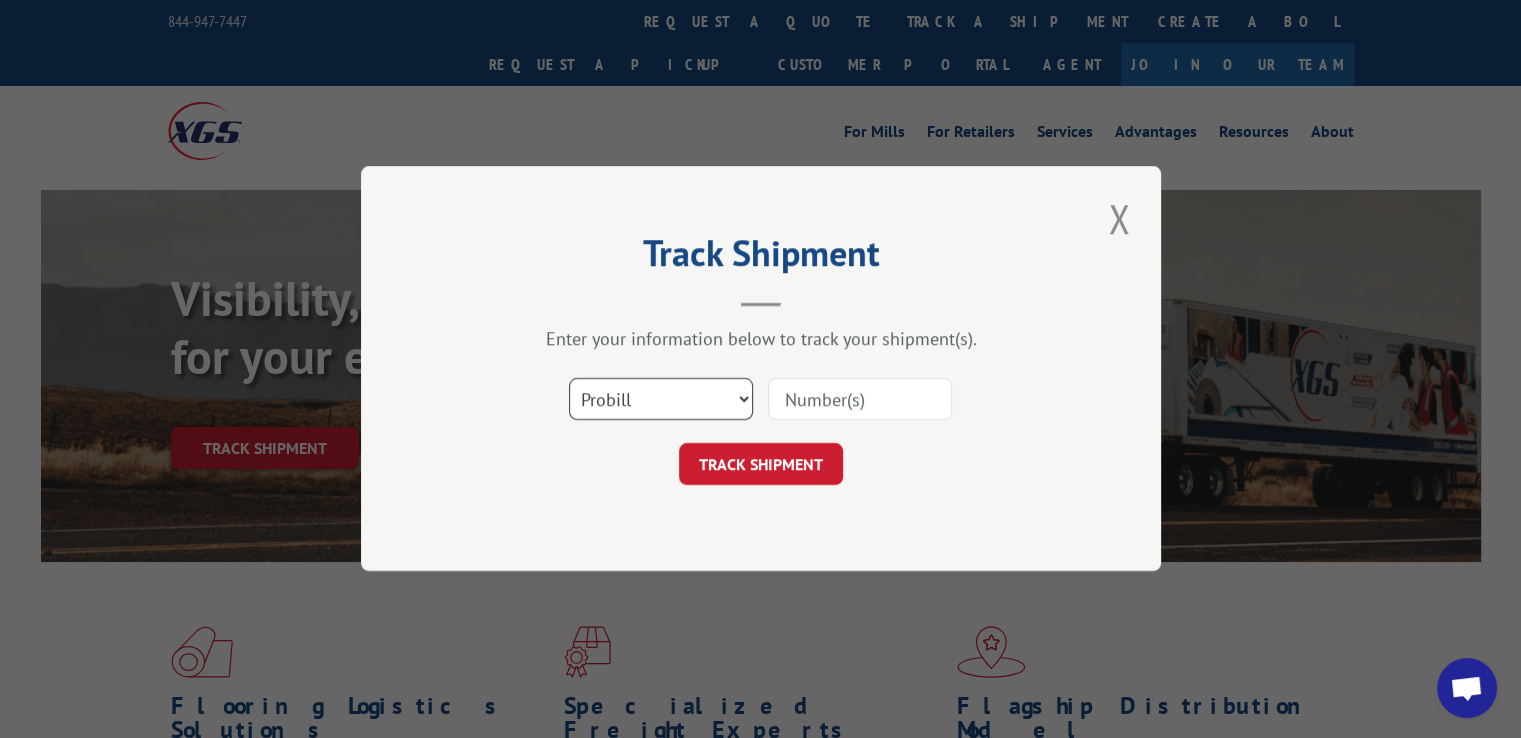 drag, startPoint x: 665, startPoint y: 392, endPoint x: 665, endPoint y: 417, distance: 25 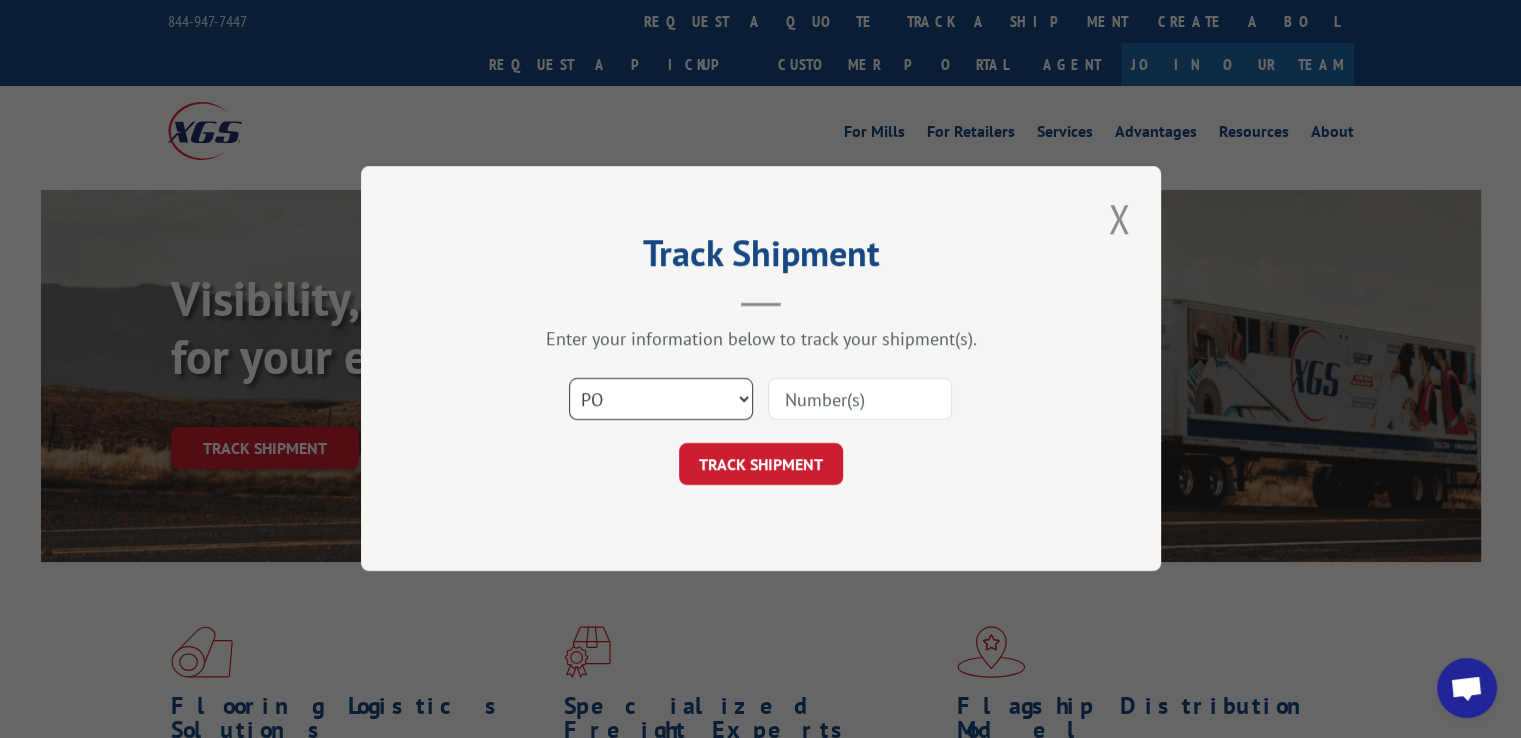 click on "Select category... Probill BOL PO" at bounding box center (661, 400) 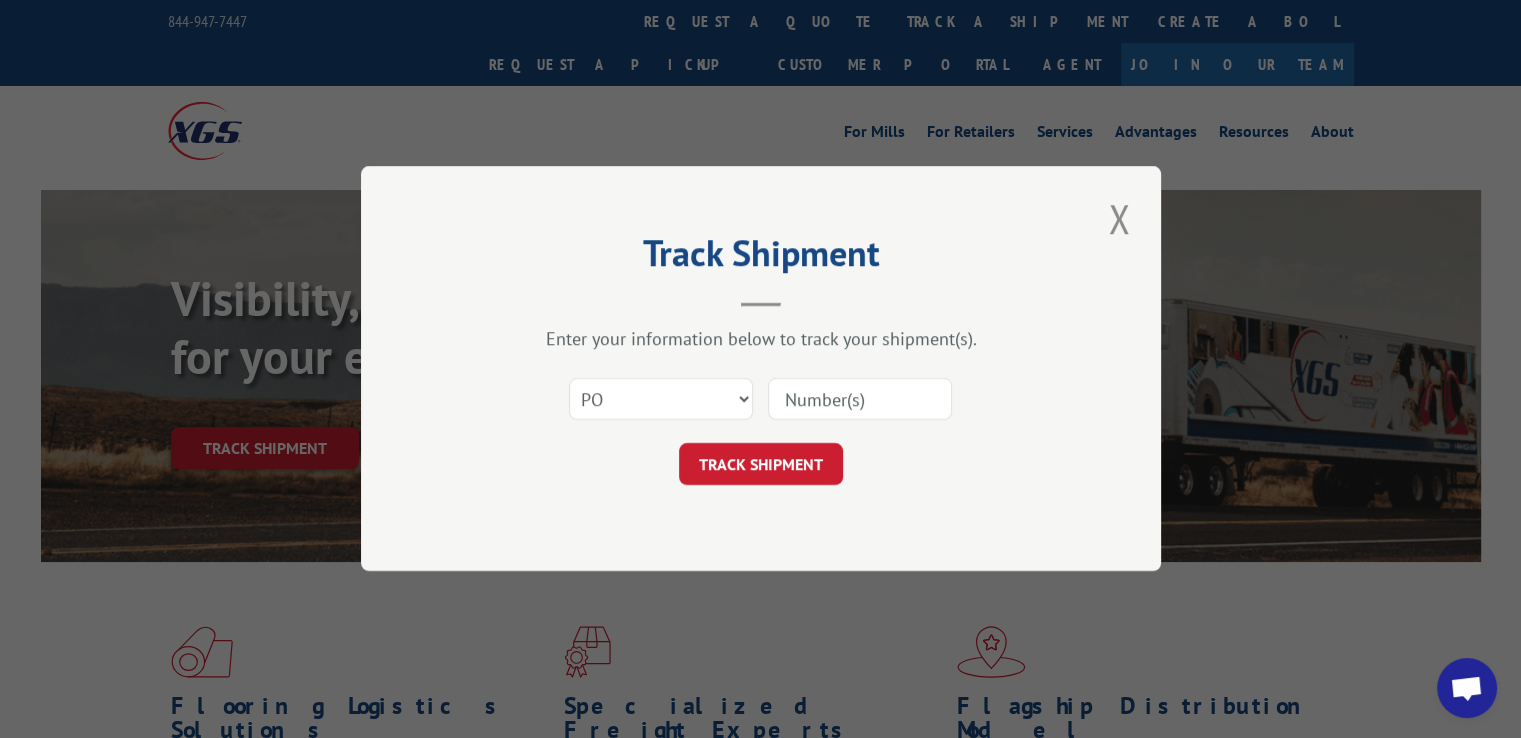 click at bounding box center [860, 400] 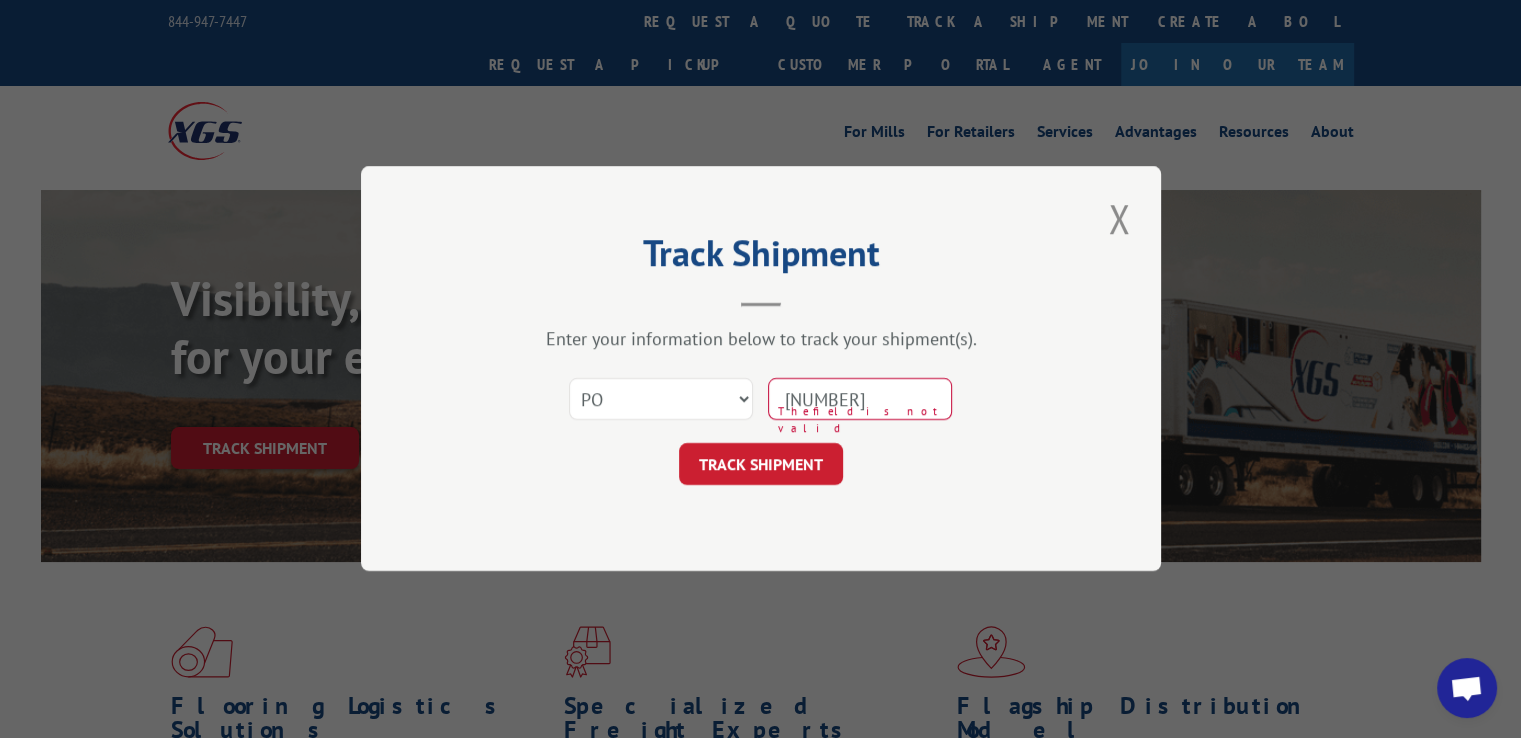 click on "[NUMBER]" at bounding box center [860, 400] 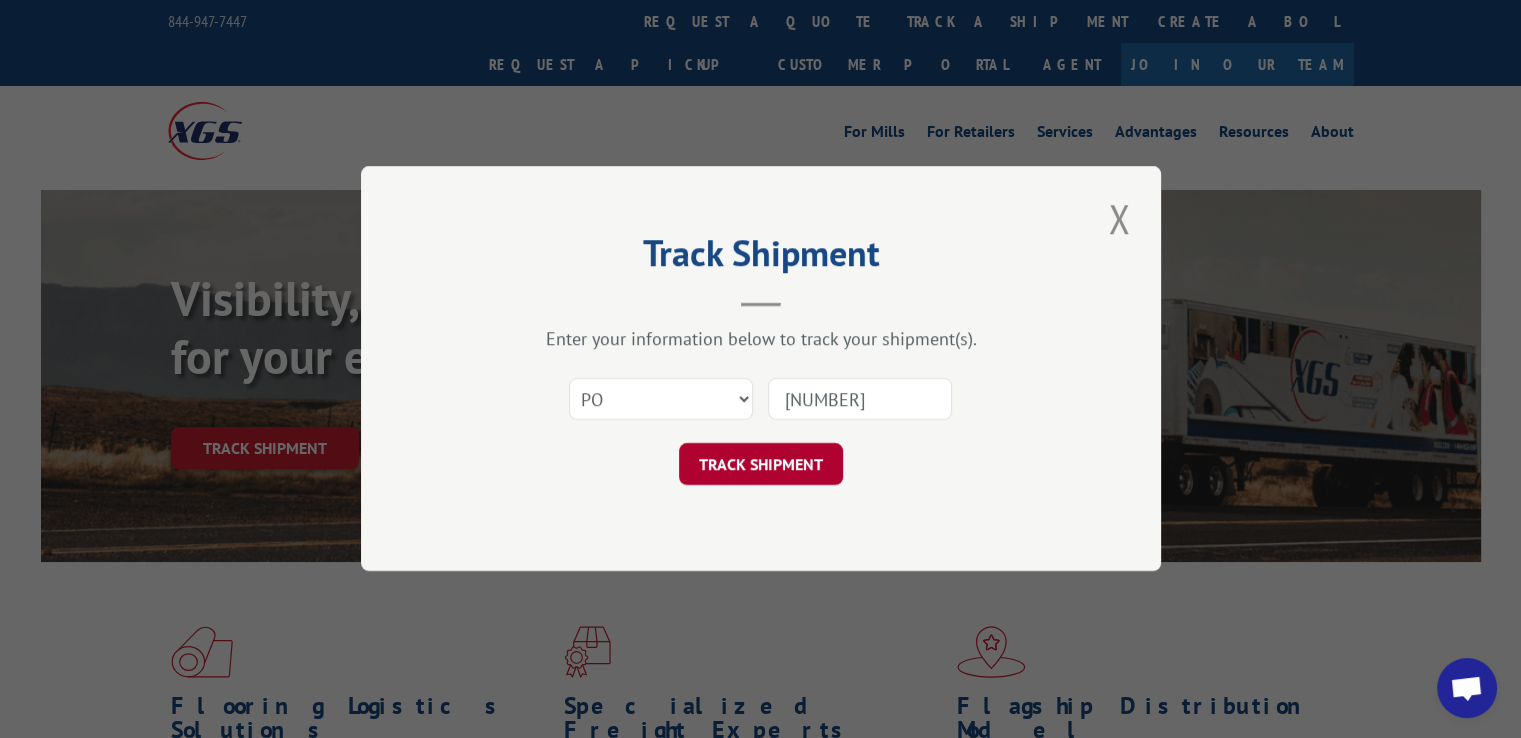 type on "[NUMBER]" 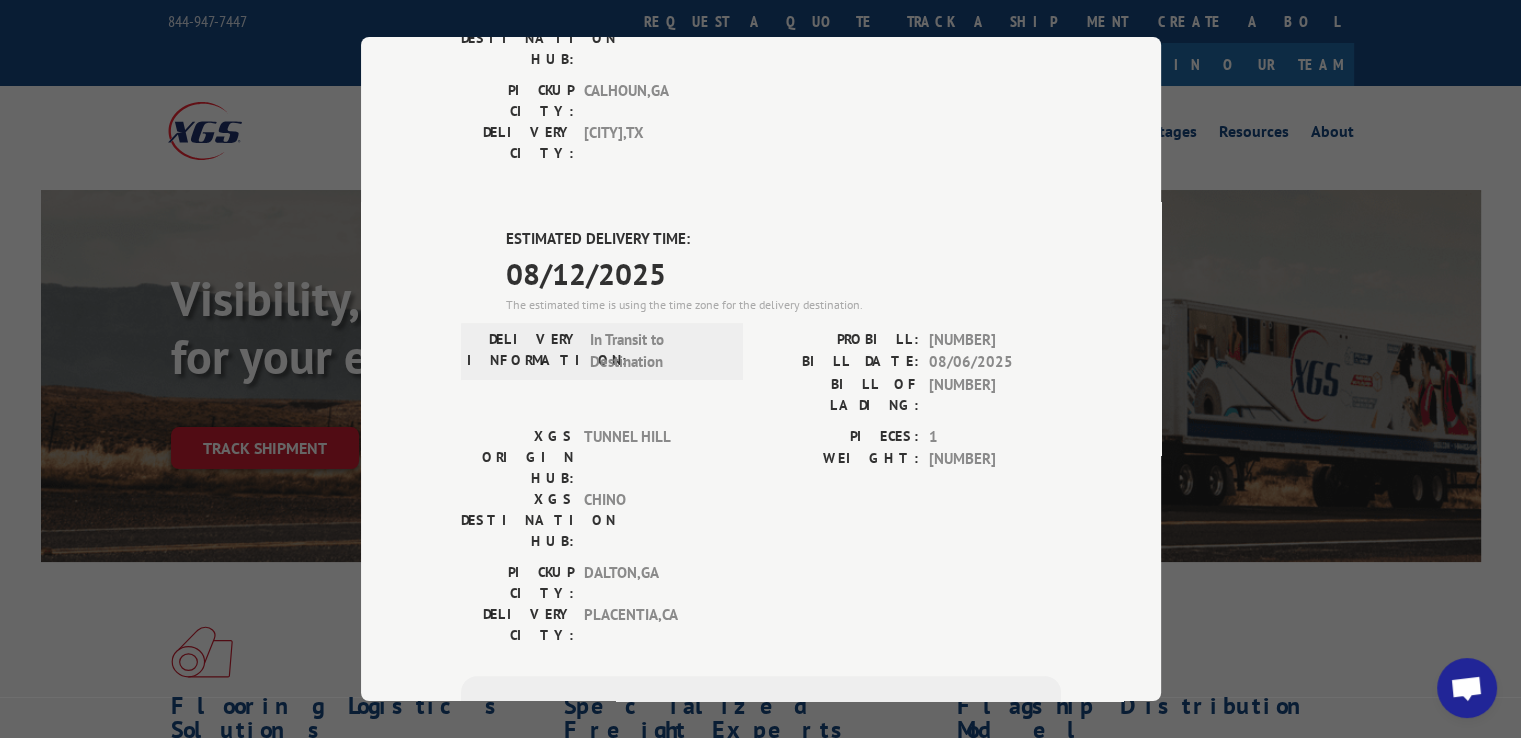 scroll, scrollTop: 883, scrollLeft: 0, axis: vertical 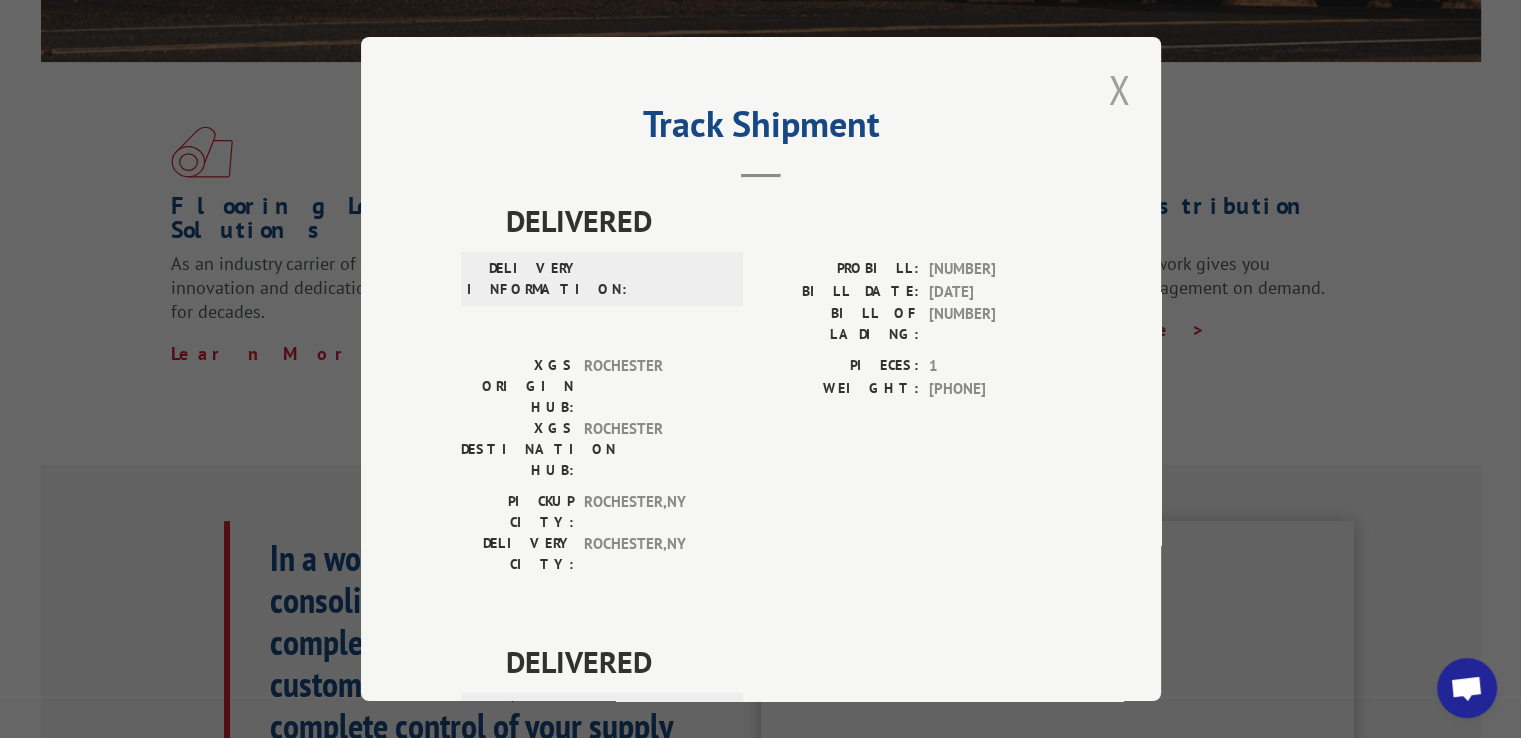 click at bounding box center (1119, 89) 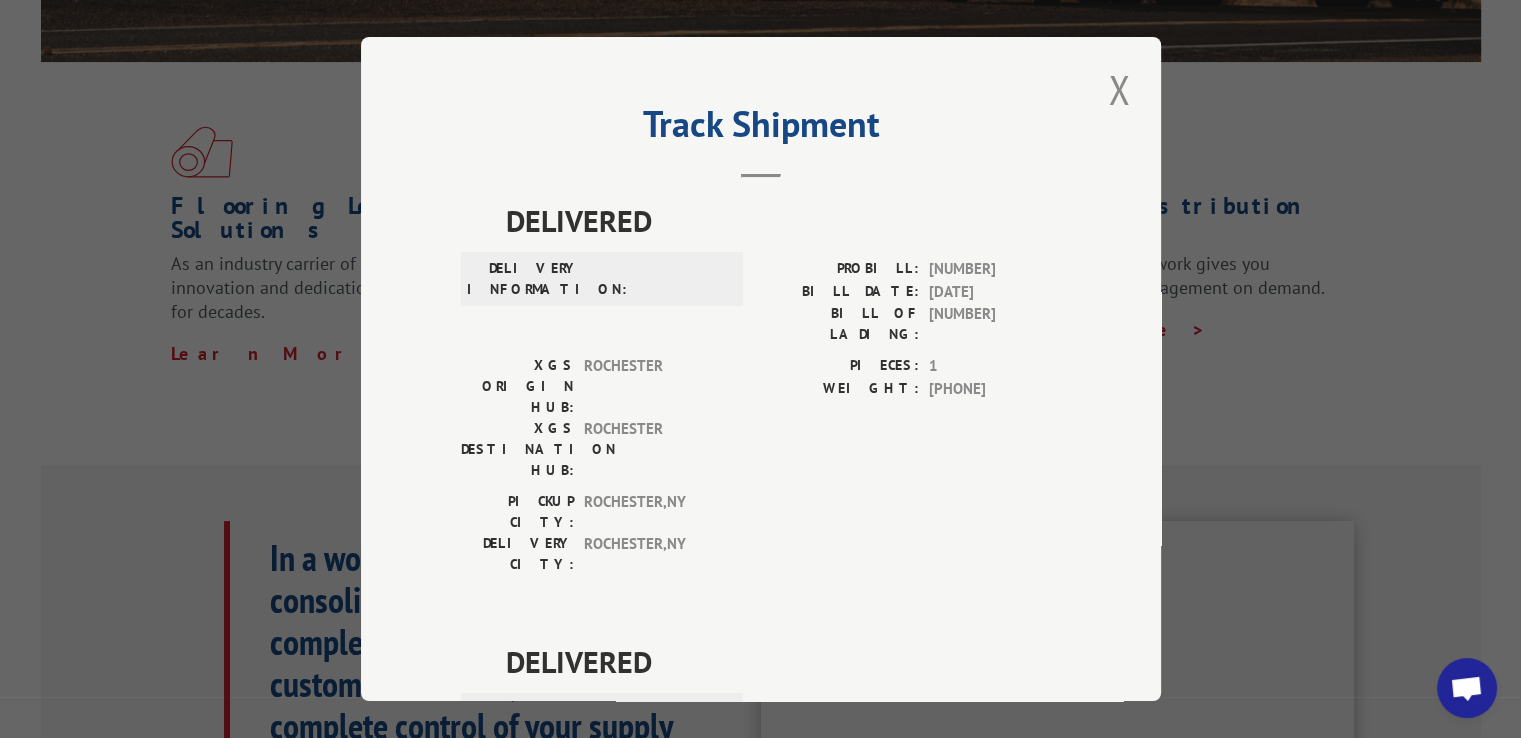 scroll, scrollTop: 0, scrollLeft: 0, axis: both 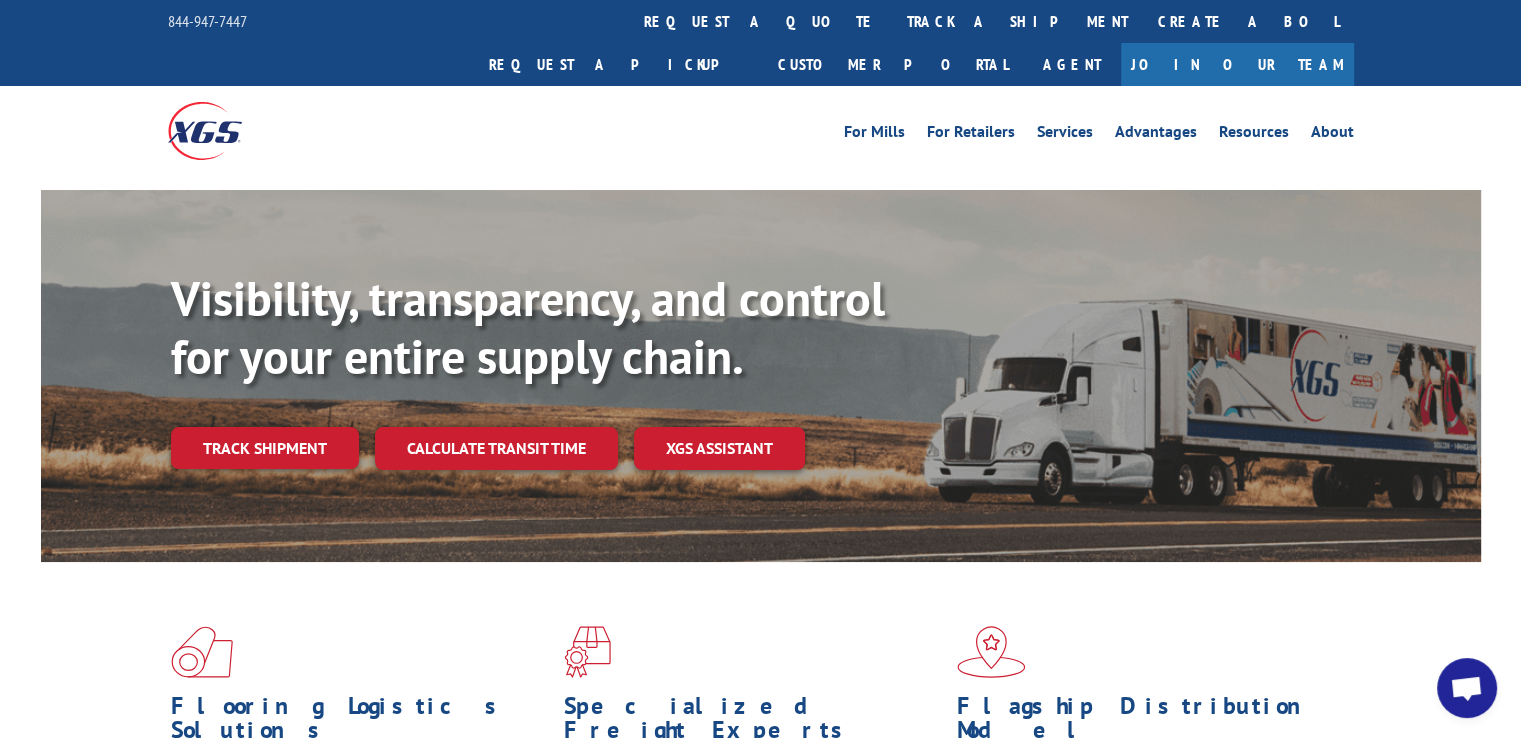 click on "For Mills
For Retailers
Services
Advantages
Resources
About
For Mills
For Retailers
Services
Advantages
Resources
About" at bounding box center [761, 130] 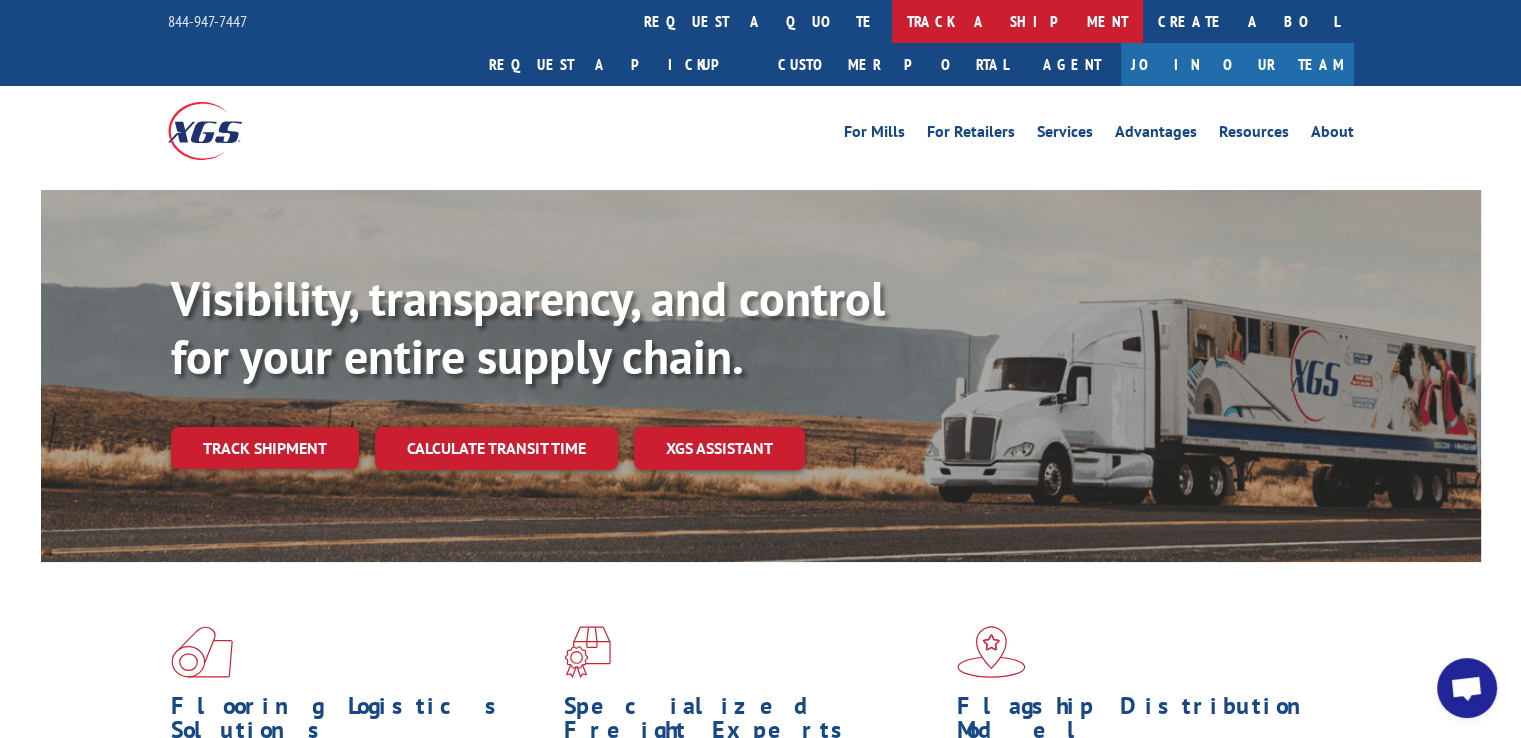 click on "track a shipment" at bounding box center [1017, 21] 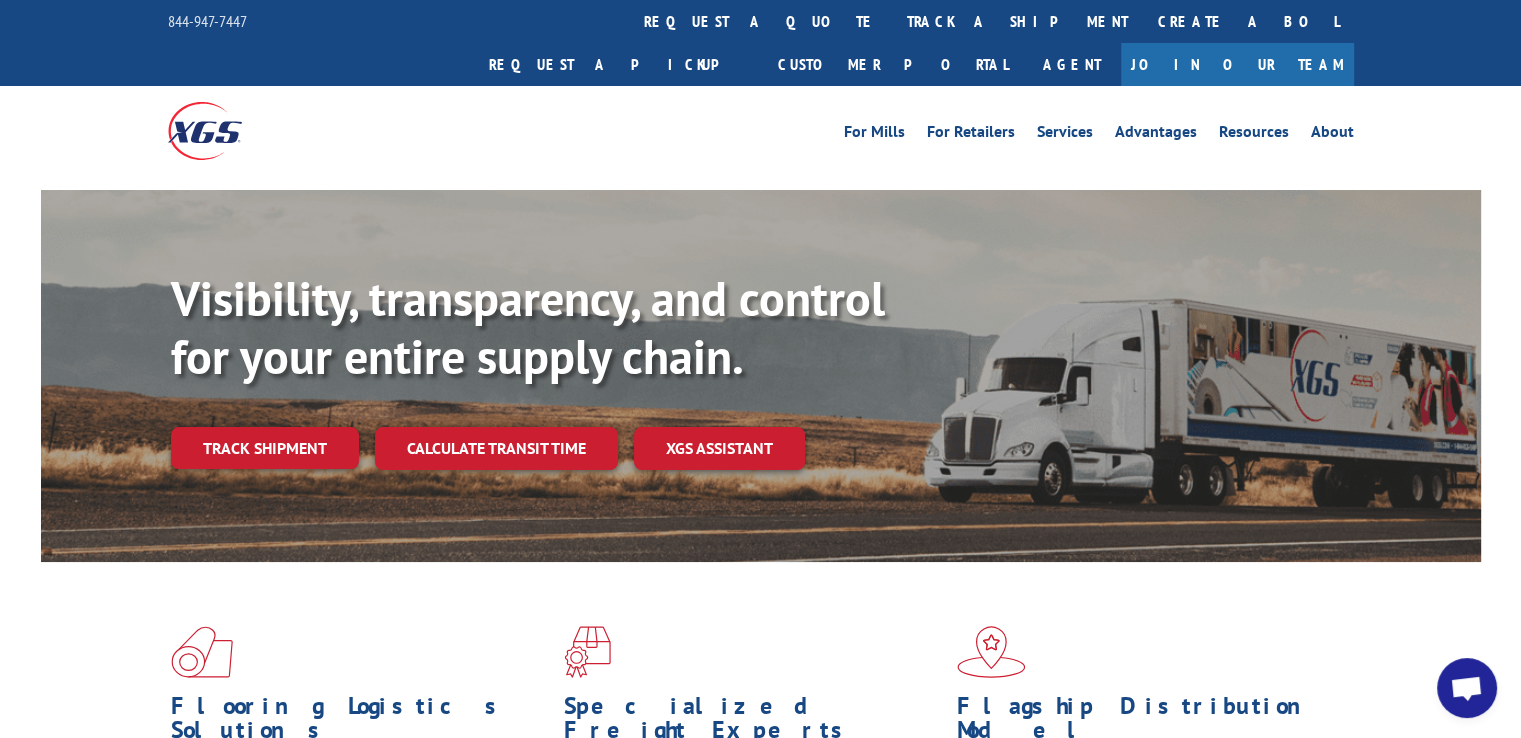 scroll, scrollTop: 0, scrollLeft: 0, axis: both 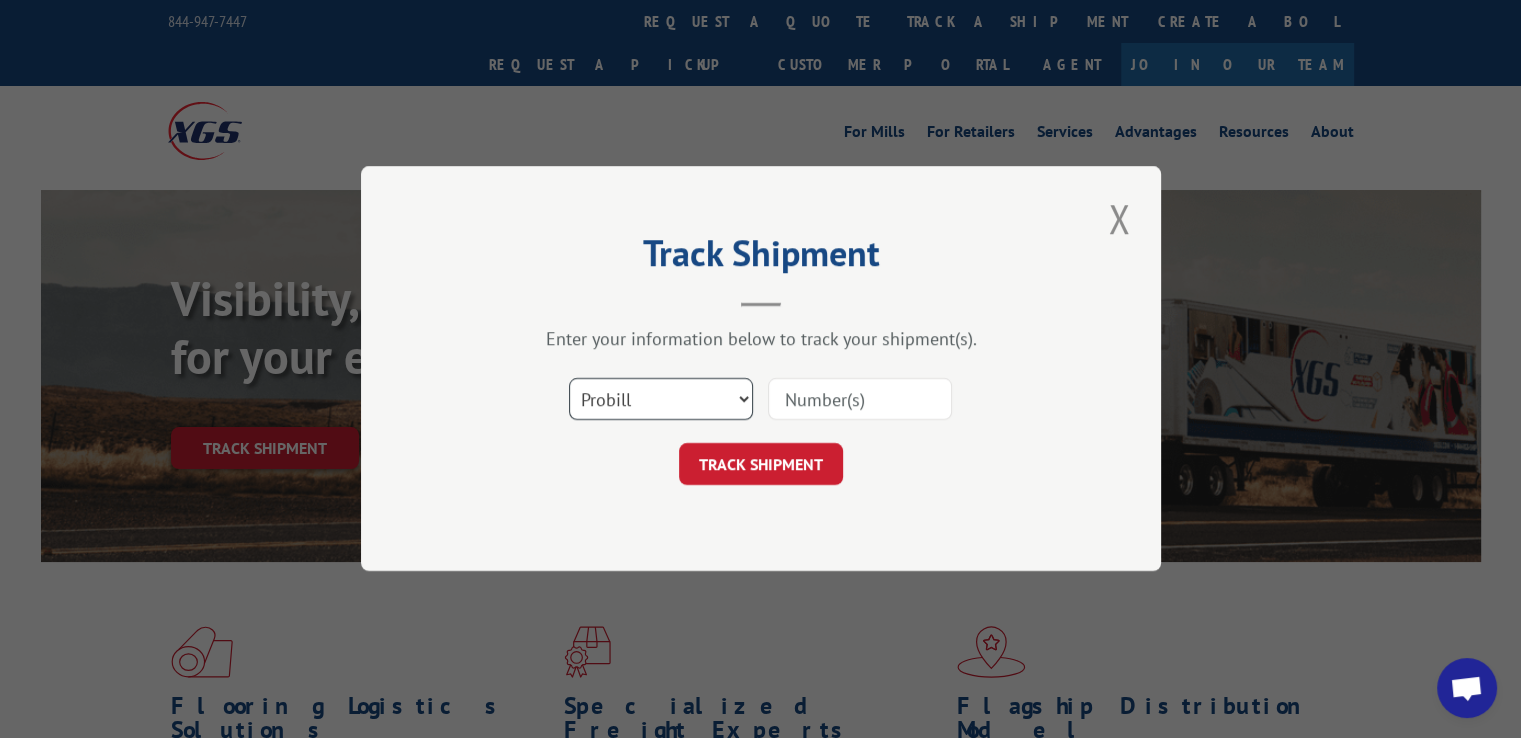 click on "Select category... Probill BOL PO" at bounding box center [661, 400] 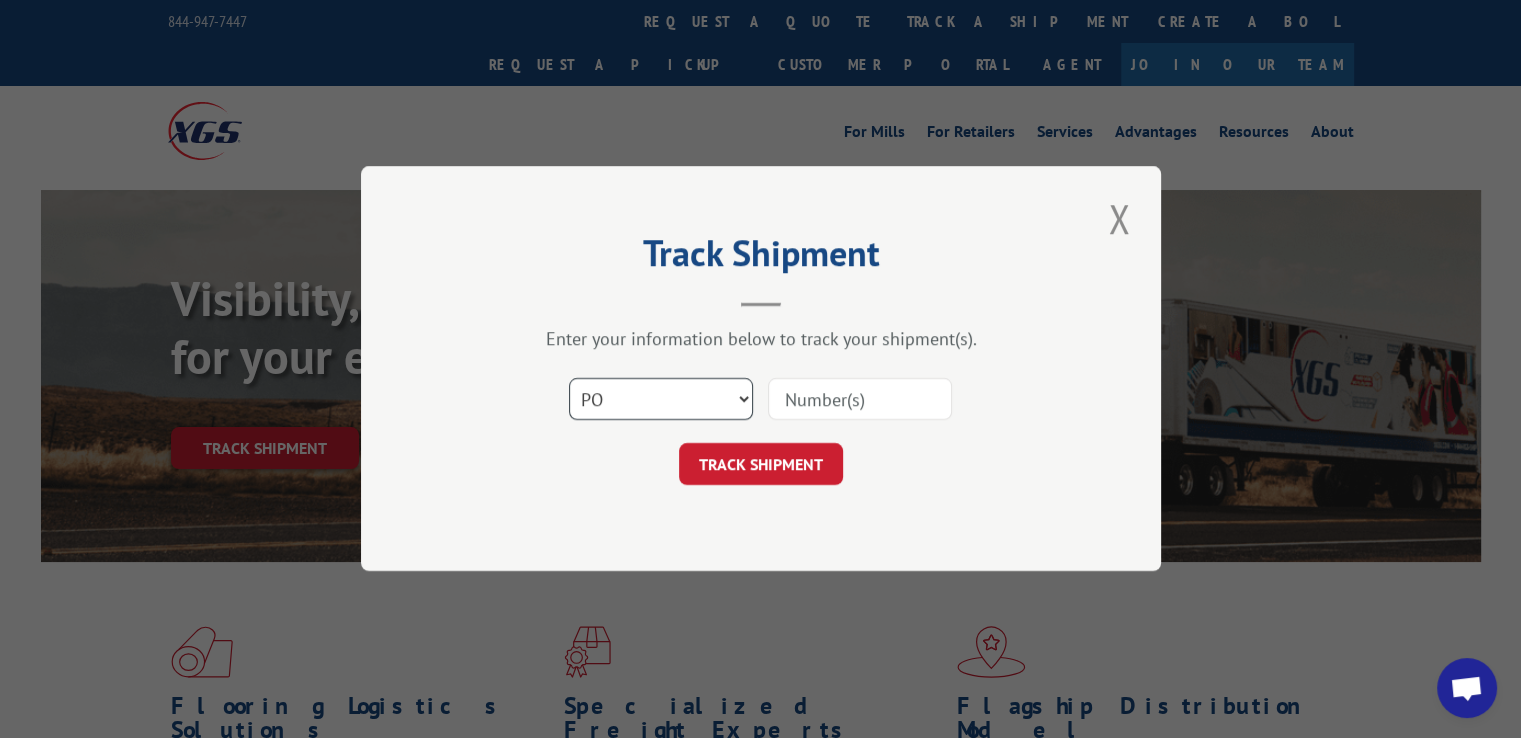 click on "Select category... Probill BOL PO" at bounding box center (661, 400) 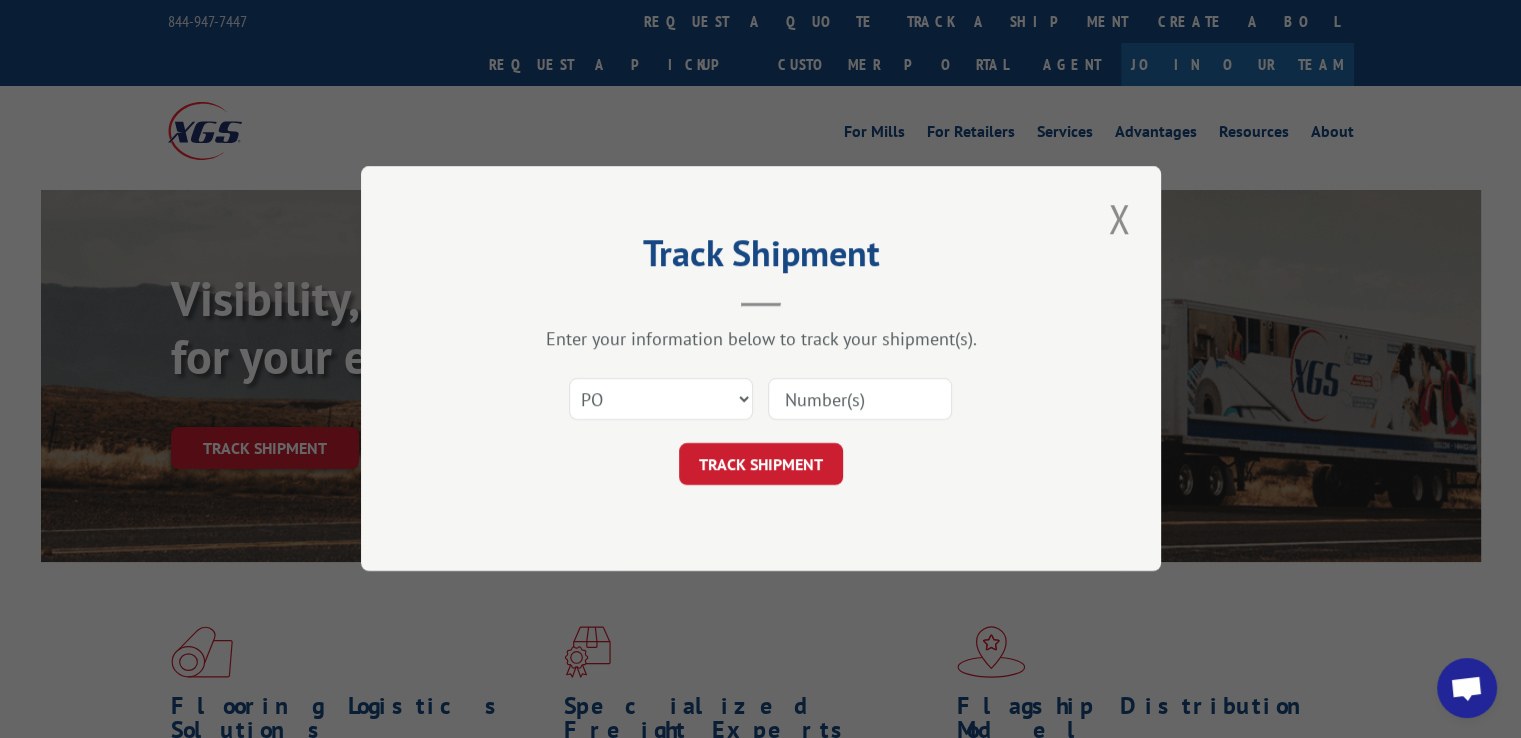 click at bounding box center [860, 400] 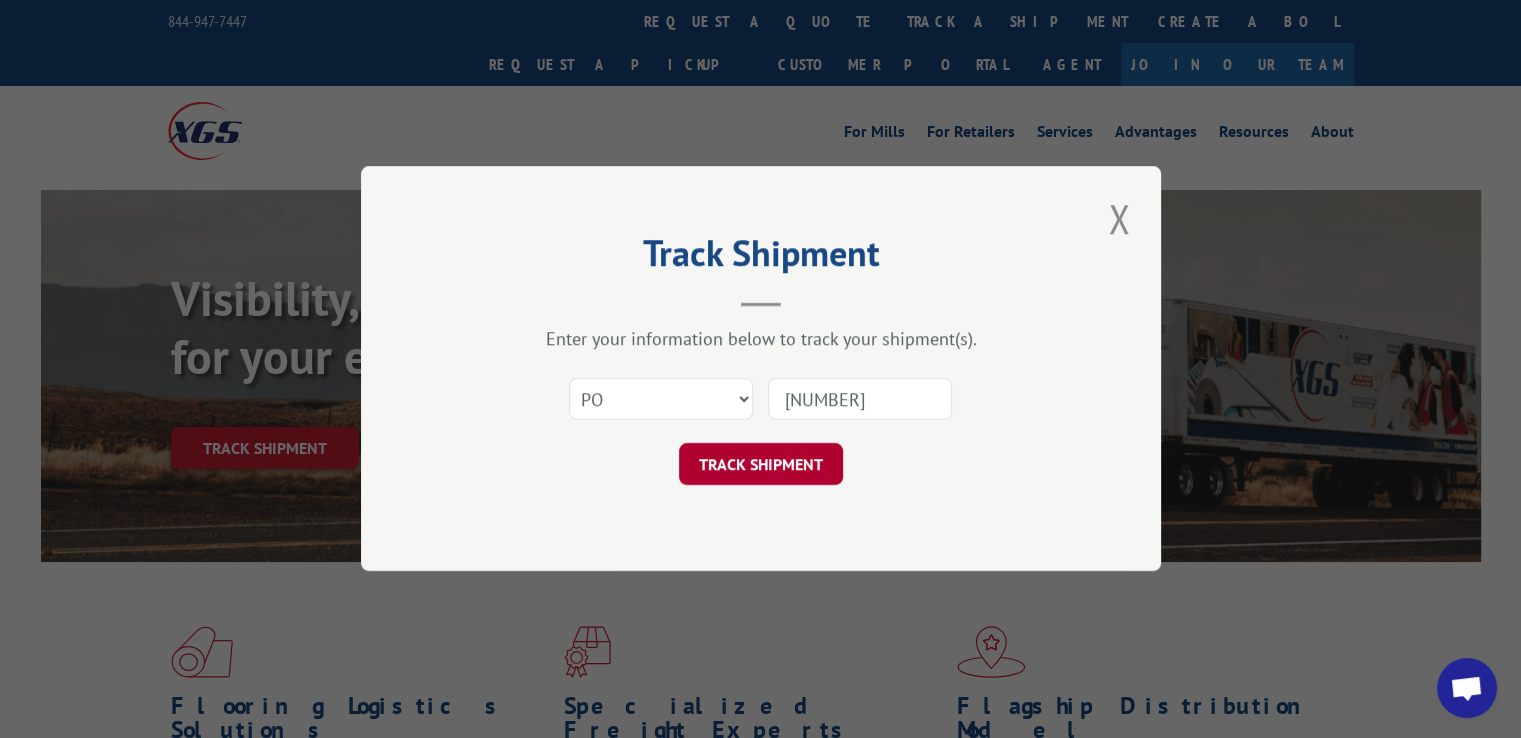 type on "[NUMBER]" 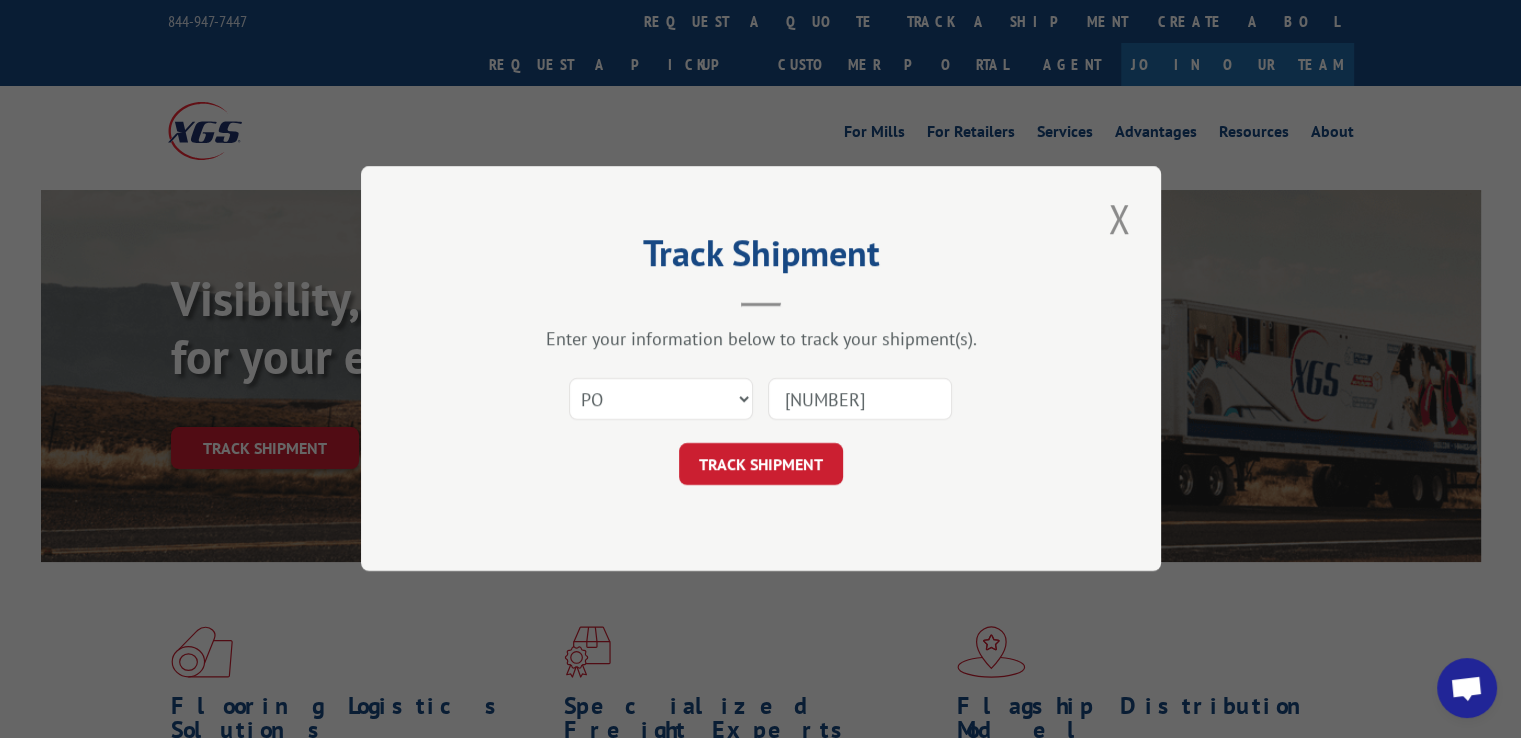 click on "TRACK SHIPMENT" at bounding box center [761, 465] 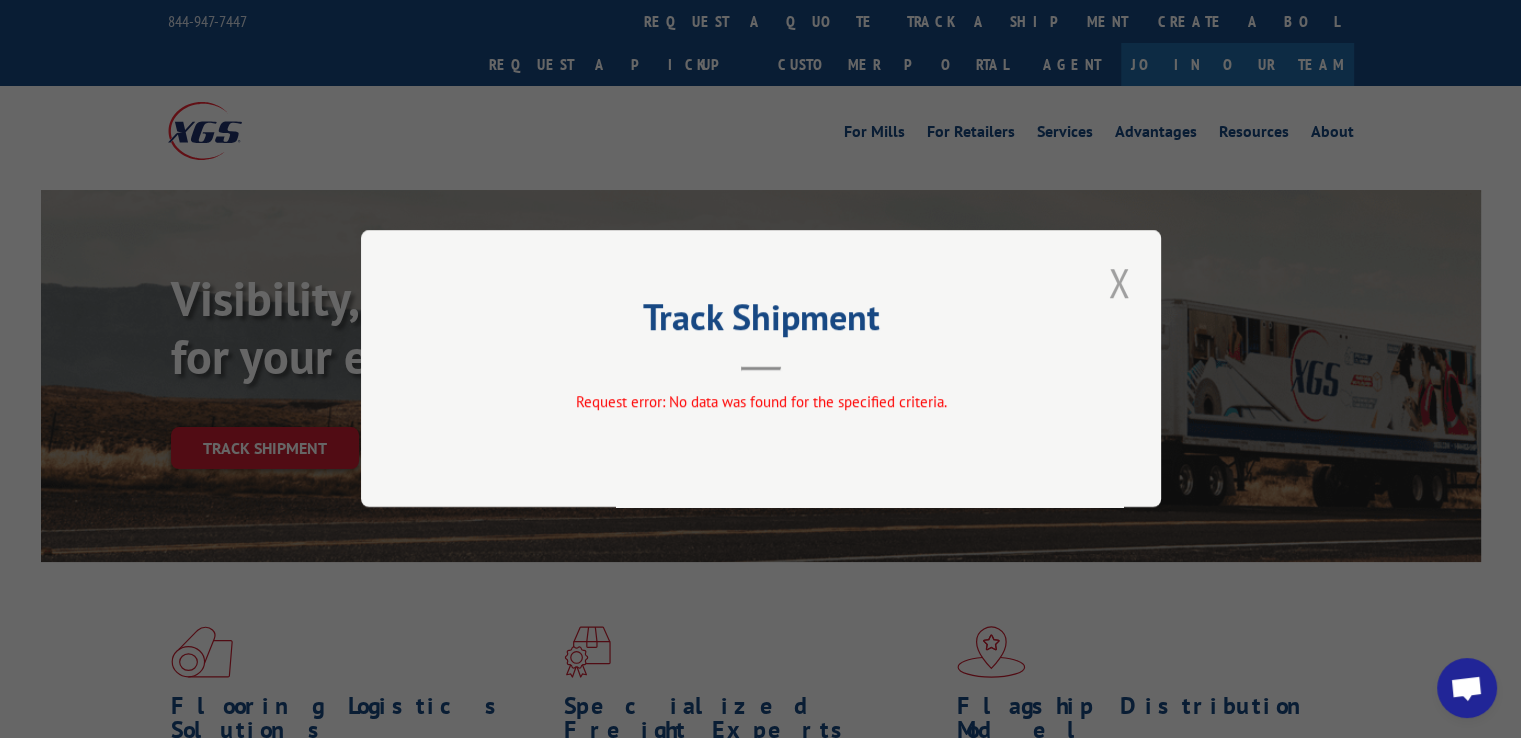 click at bounding box center [1119, 282] 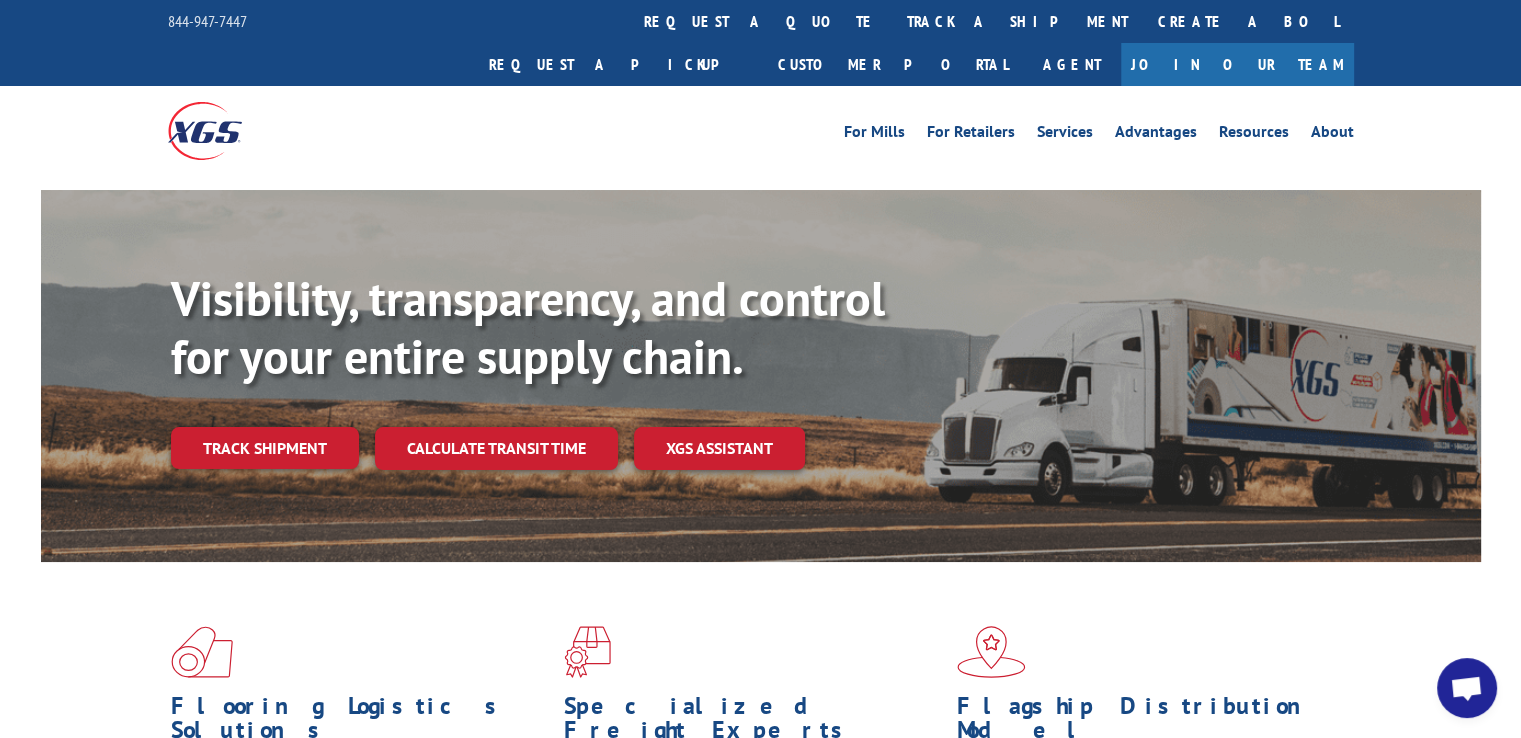 click on "For Mills
For Retailers
Services
Advantages
Resources
About
For Mills
For Retailers
Services
Advantages
Resources
About" at bounding box center [909, 131] 